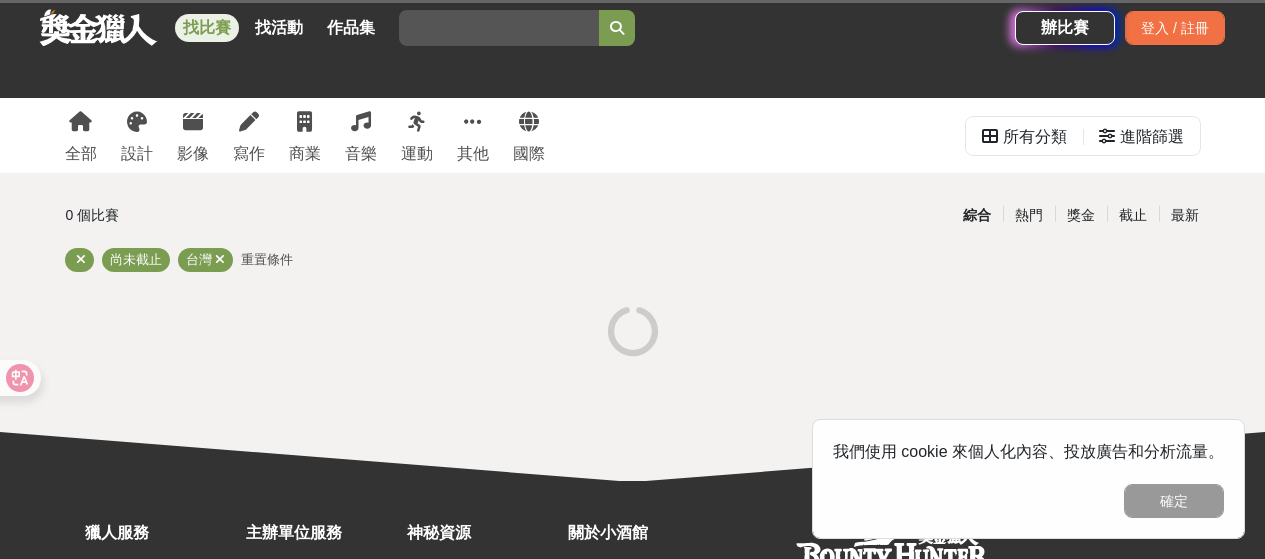 scroll, scrollTop: 200, scrollLeft: 0, axis: vertical 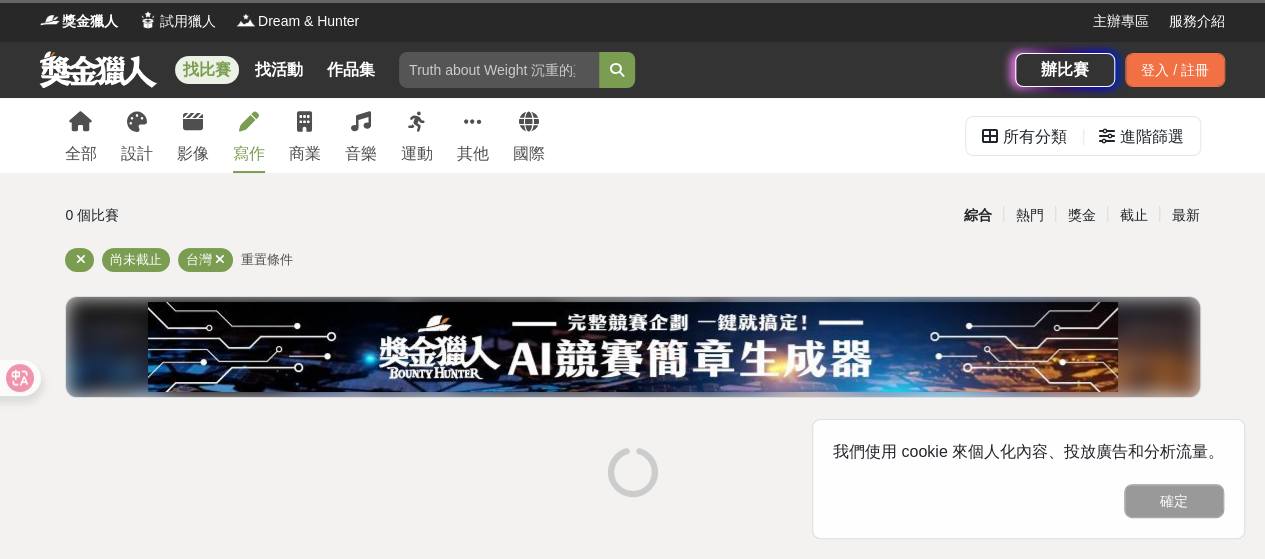 click on "寫作" at bounding box center [249, 154] 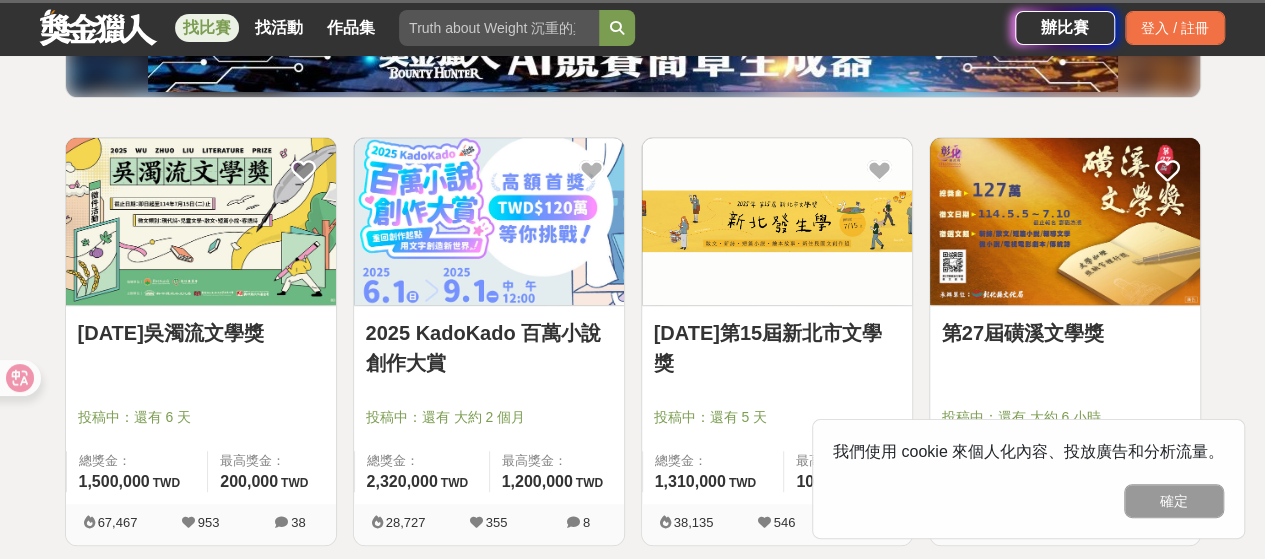 scroll, scrollTop: 400, scrollLeft: 0, axis: vertical 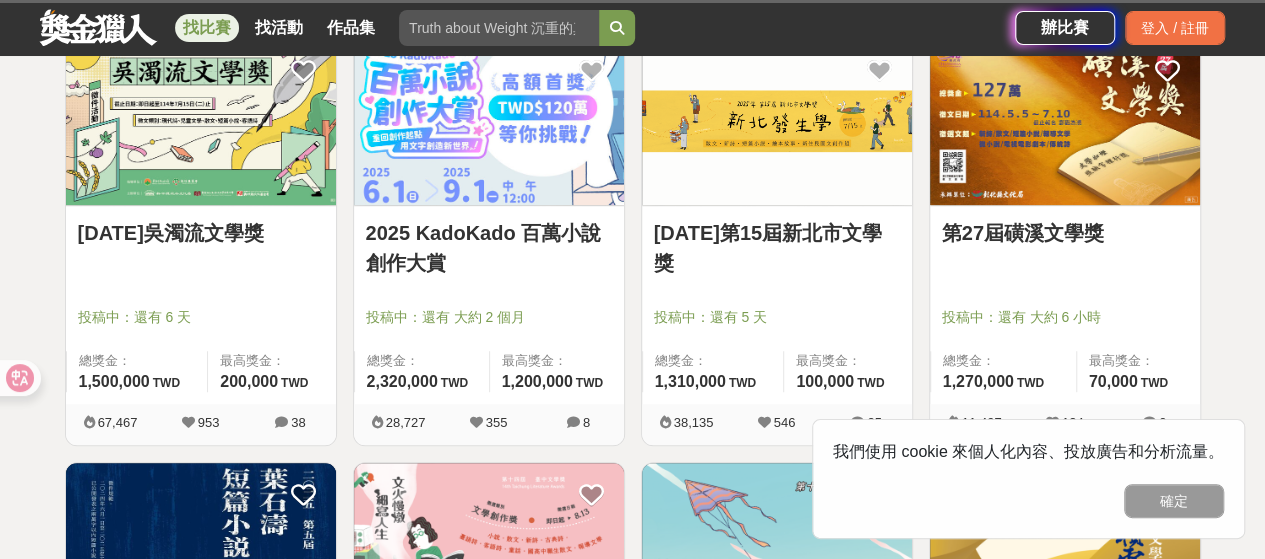 click on "[DATE]第15屆新北市文學獎" at bounding box center (777, 248) 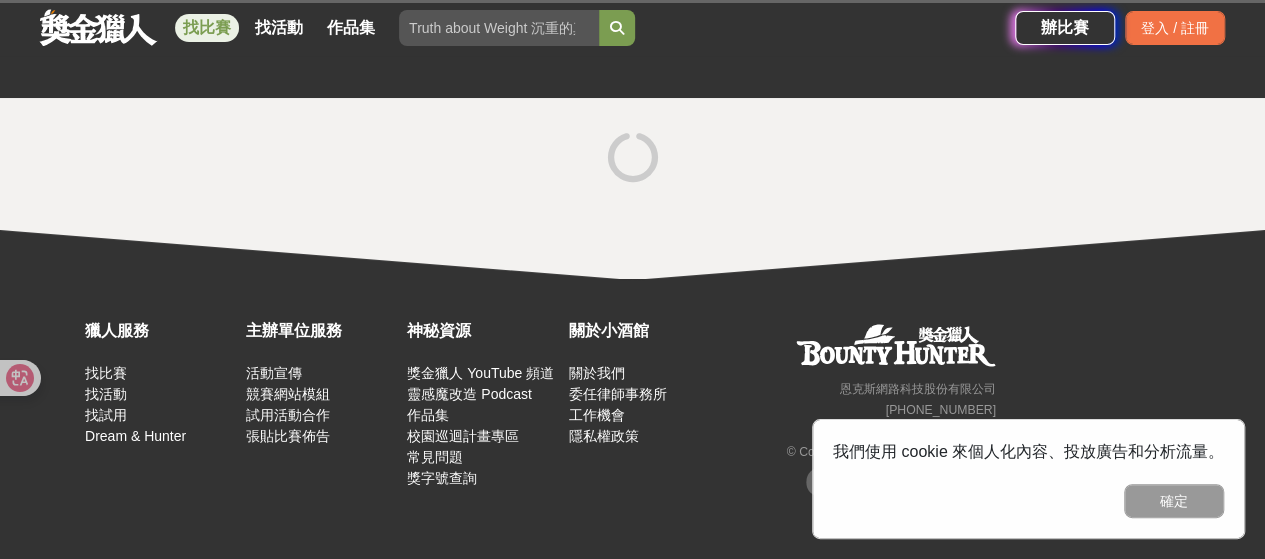 scroll, scrollTop: 0, scrollLeft: 0, axis: both 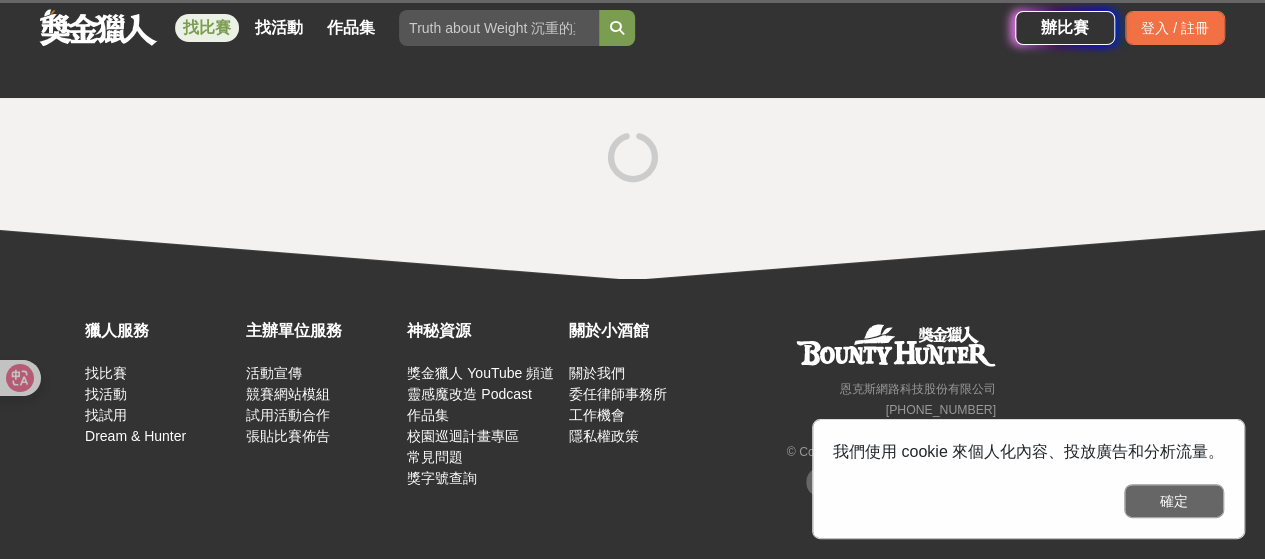 click on "確定" at bounding box center [1174, 501] 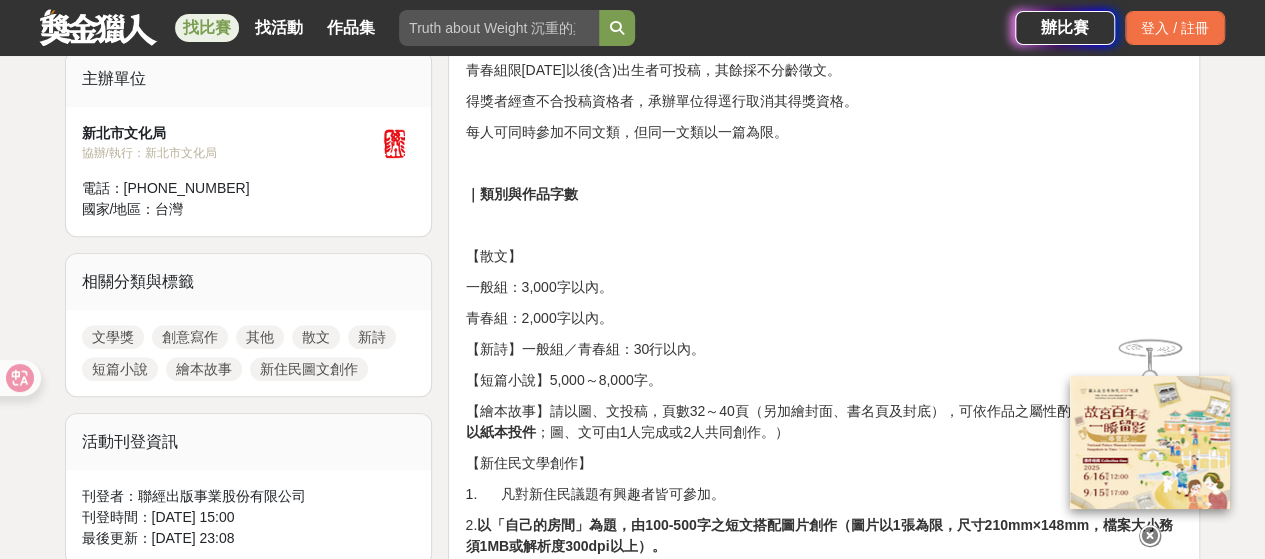 scroll, scrollTop: 700, scrollLeft: 0, axis: vertical 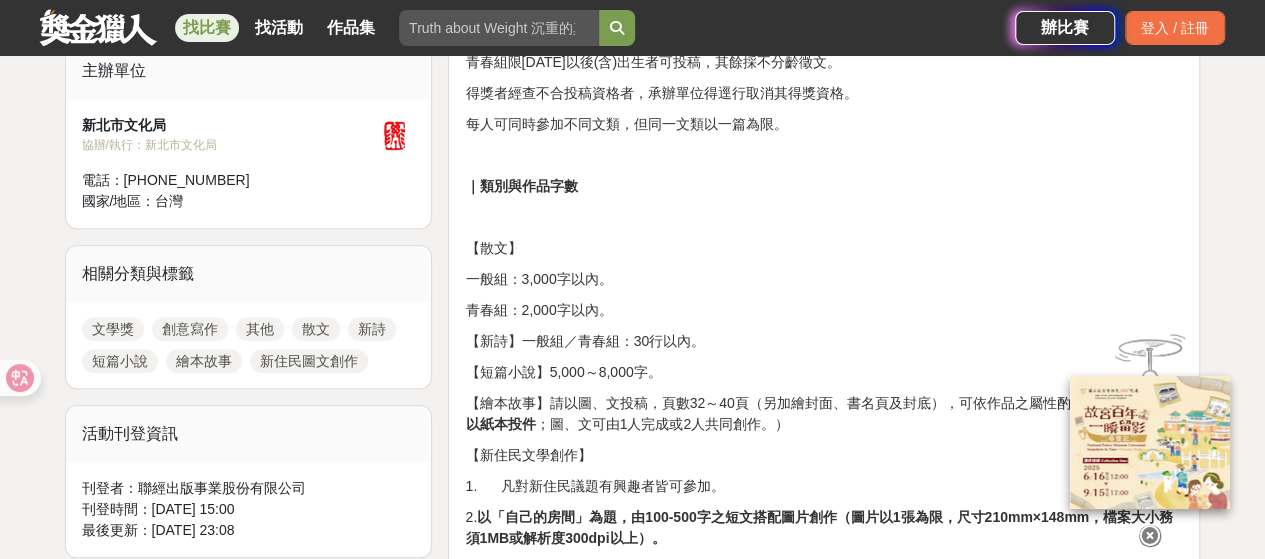click at bounding box center [1150, 536] 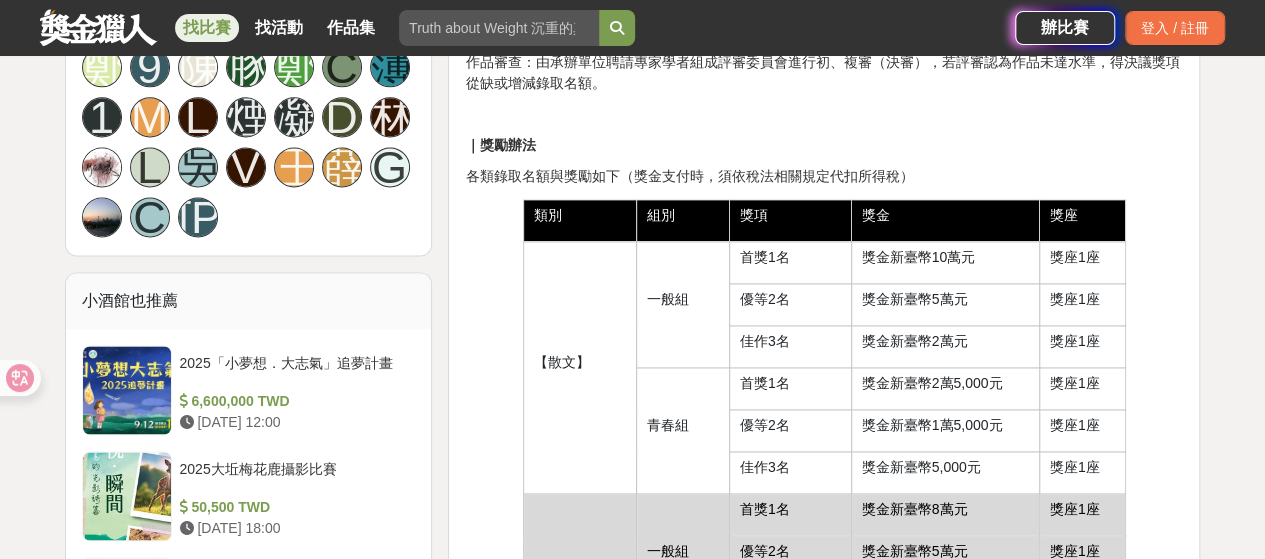 scroll, scrollTop: 900, scrollLeft: 0, axis: vertical 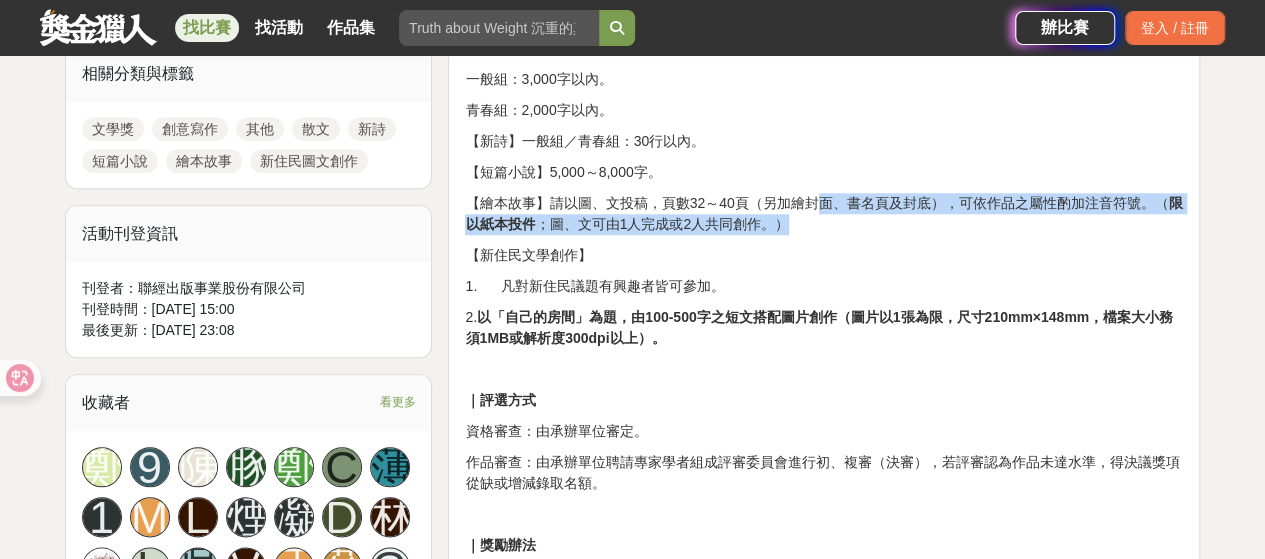 drag, startPoint x: 802, startPoint y: 195, endPoint x: 804, endPoint y: 227, distance: 32.06244 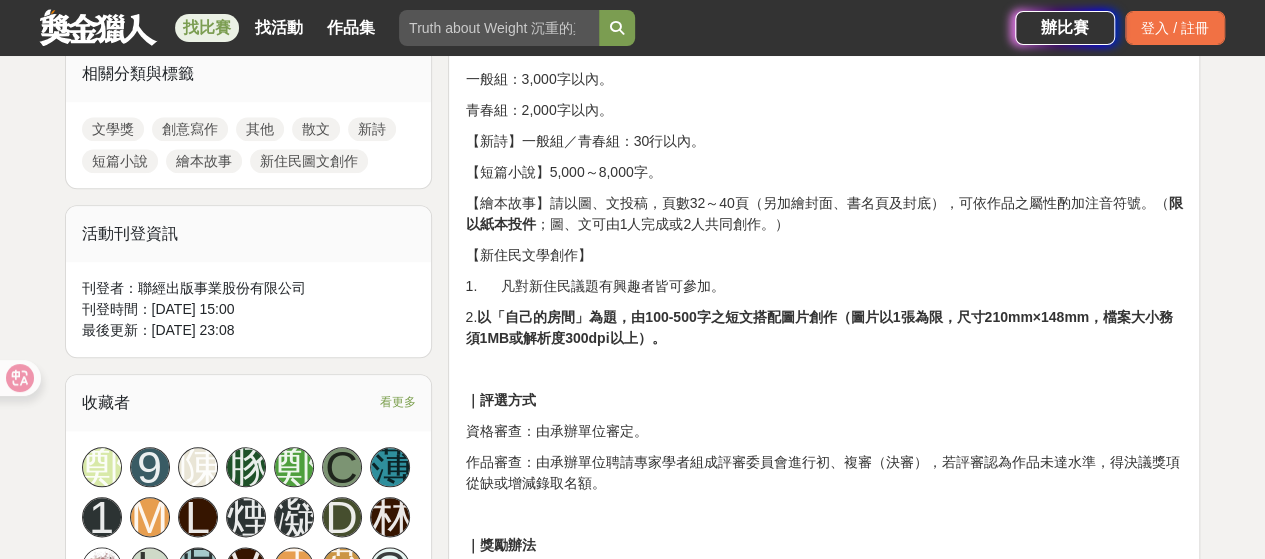click on "｜徵件資格 凡以中文創作皆可，國籍、居住地不限，海外民眾亦可參加。 青春組限2007年1月1日以後(含)出生者可投稿，其餘採不分齡徵文。 得獎者經查不合投稿資格者，承辦單位得逕行取消其得獎資格。 每人可同時參加不同文類，但同一文類以一篇為限。   ｜類別與作品字數   【散文】 一般組：3,000字以內。 青春組：2,000字以內。  【新詩】一般組／青春組：30行以內。  【短篇小說】5,000～8,000字。  【繪本故事】請以圖、文投稿，頁數32～40頁（另加繪封面、書名頁及封底），可依作品之屬性酌加注音符號。（ 限以紙本投件 ；圖、文可由1人完成或2人共同創作。）  【新住民文學創作】 1.      凡對新住民議題有興趣者皆可參加。 2.         ｜評選方式 資格審查：由承辦單位審定。   ｜獎勵辦法 類別 組別 獎項 獎金 獎座 【散文】 一般組 首獎1名 獎座1座" at bounding box center [824, 1290] 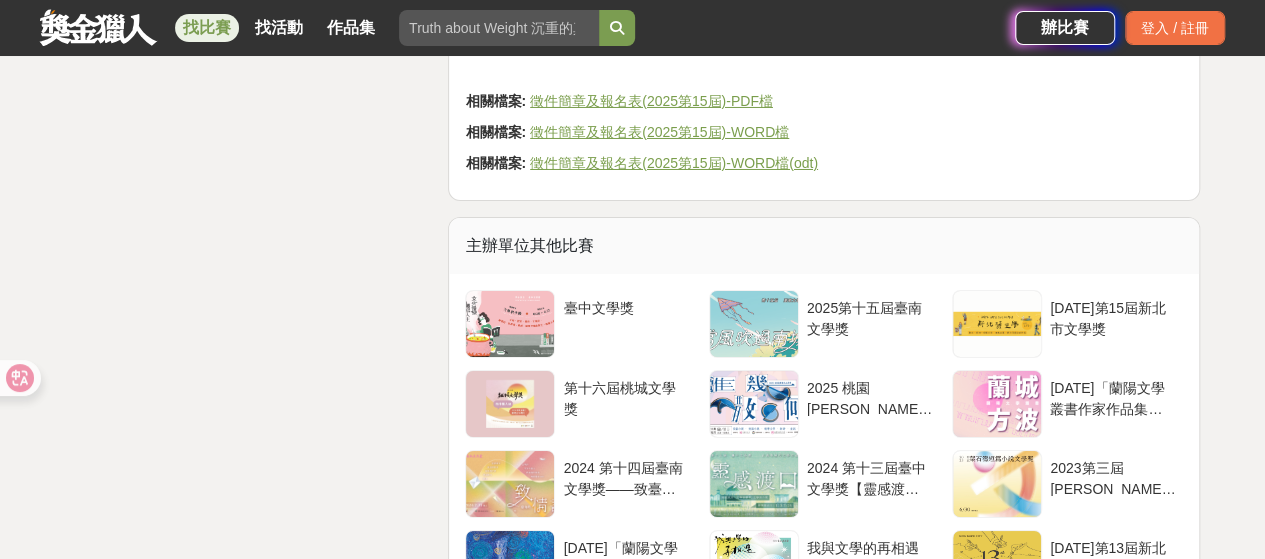 scroll, scrollTop: 3700, scrollLeft: 0, axis: vertical 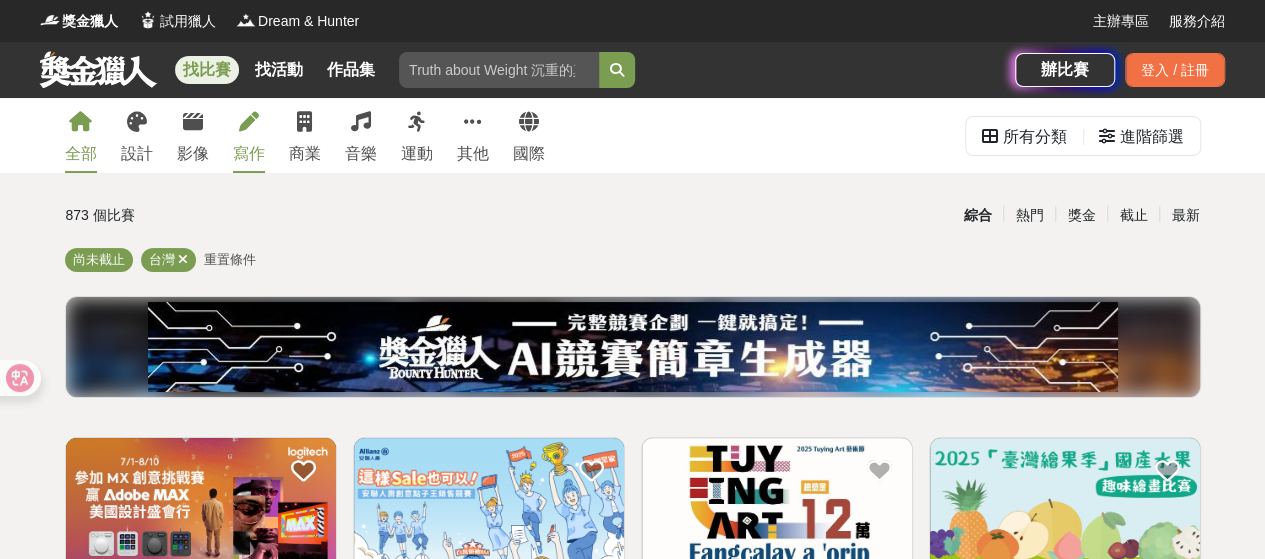 click at bounding box center (249, 122) 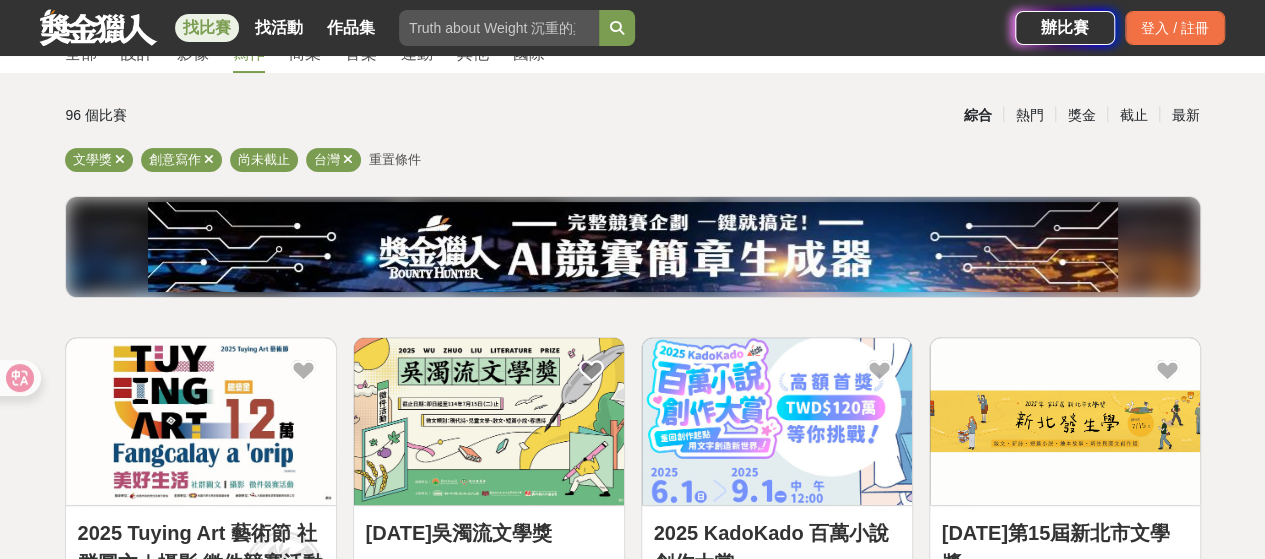 scroll, scrollTop: 0, scrollLeft: 0, axis: both 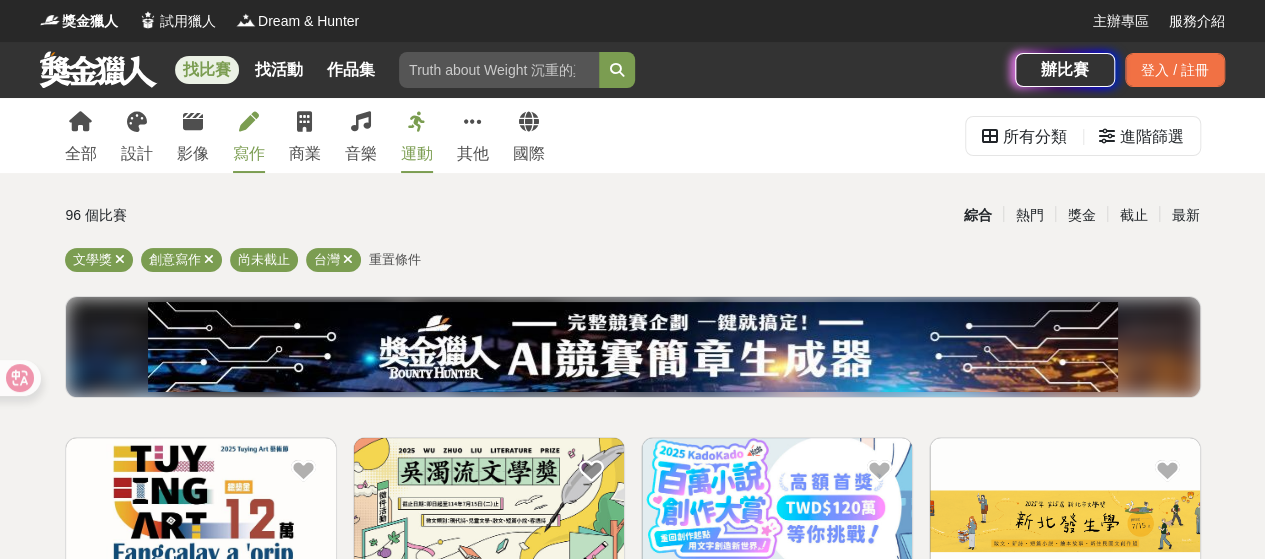 click at bounding box center (417, 122) 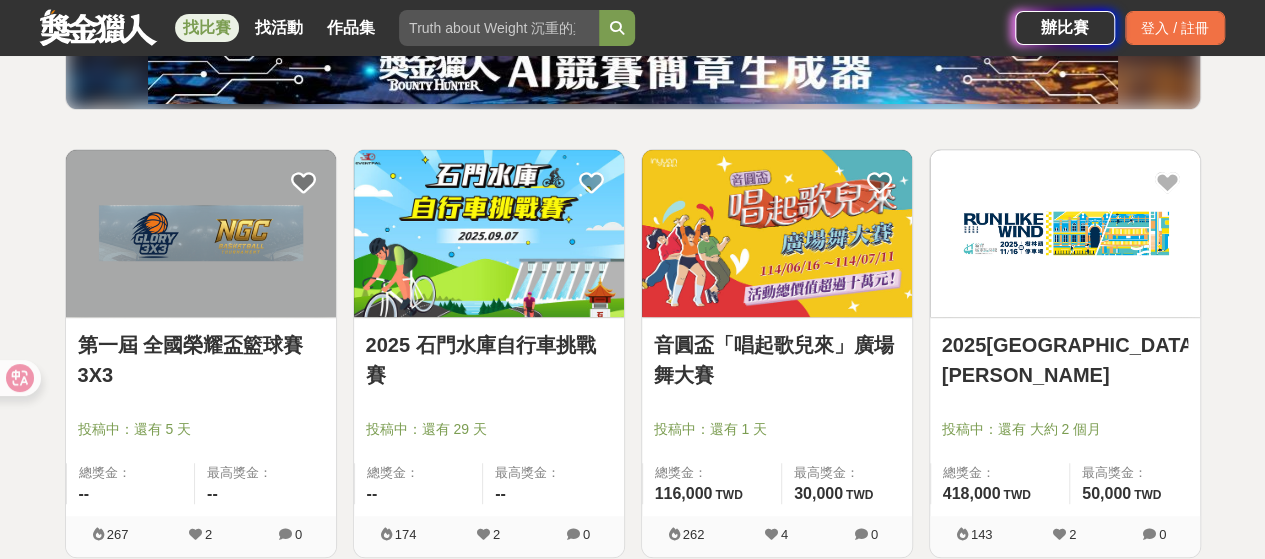 scroll, scrollTop: 0, scrollLeft: 0, axis: both 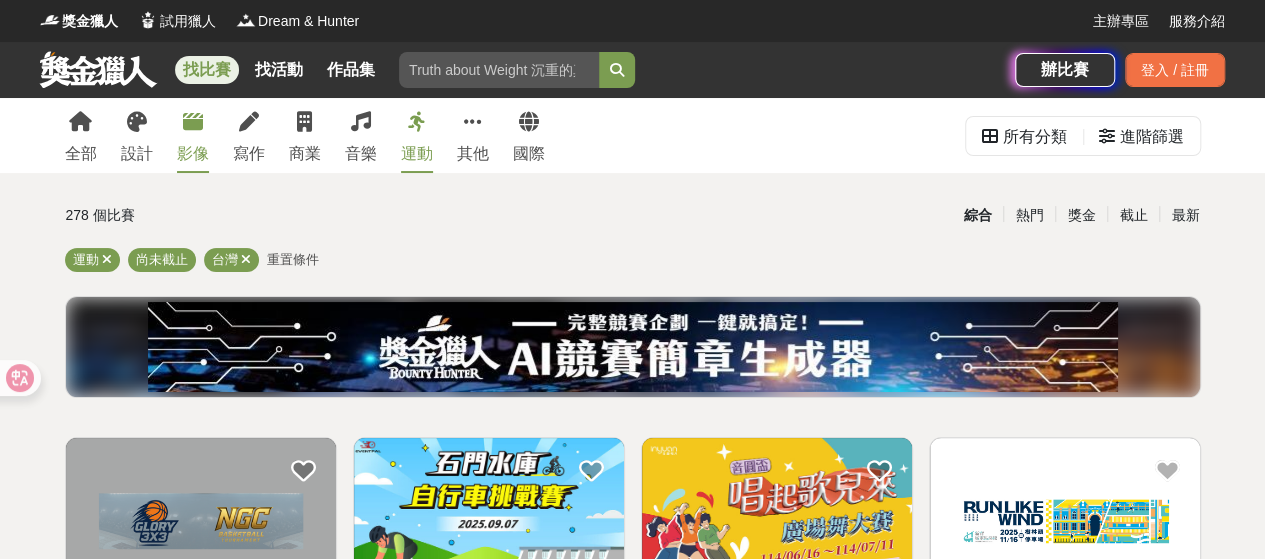 click on "影像" at bounding box center (193, 154) 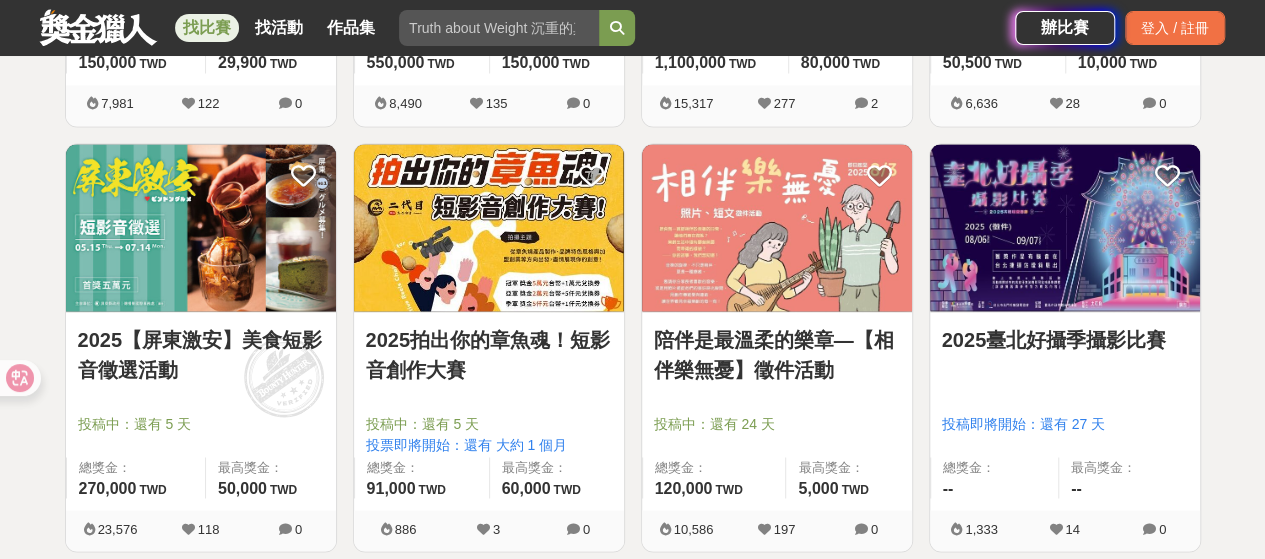 scroll, scrollTop: 1600, scrollLeft: 0, axis: vertical 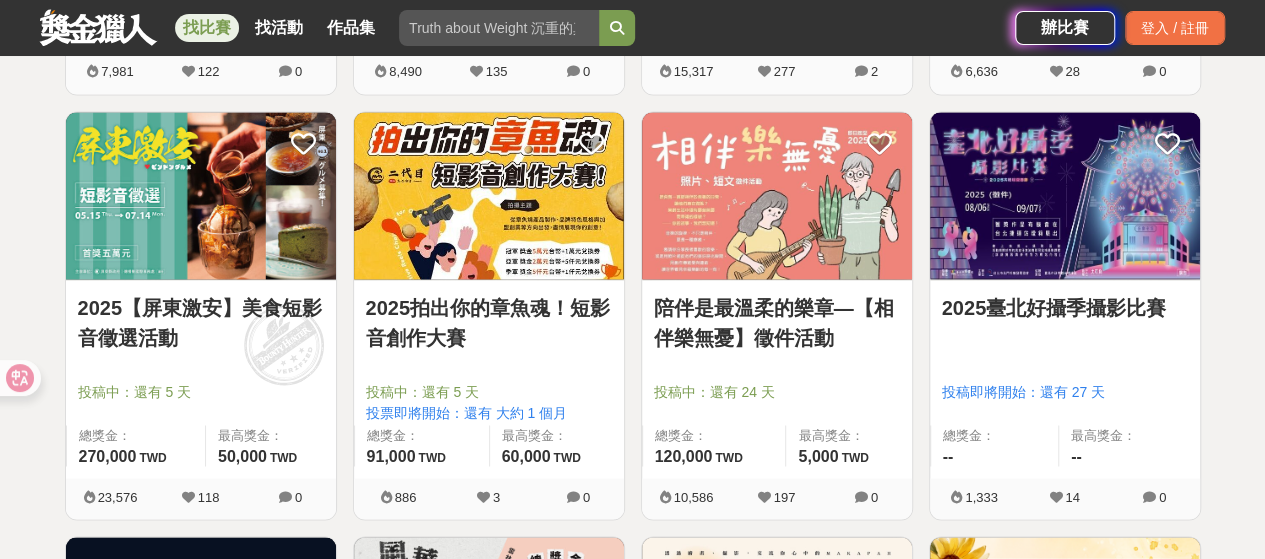 click on "陪伴是最溫柔的樂章—【相伴樂無憂】徵件活動" at bounding box center (777, 322) 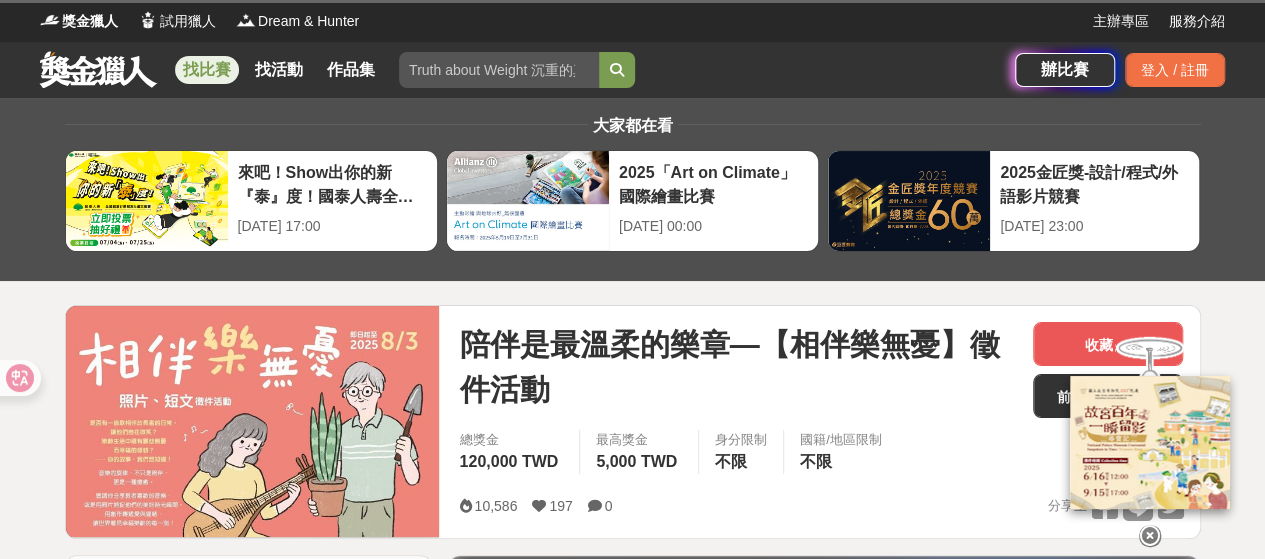 scroll, scrollTop: 400, scrollLeft: 0, axis: vertical 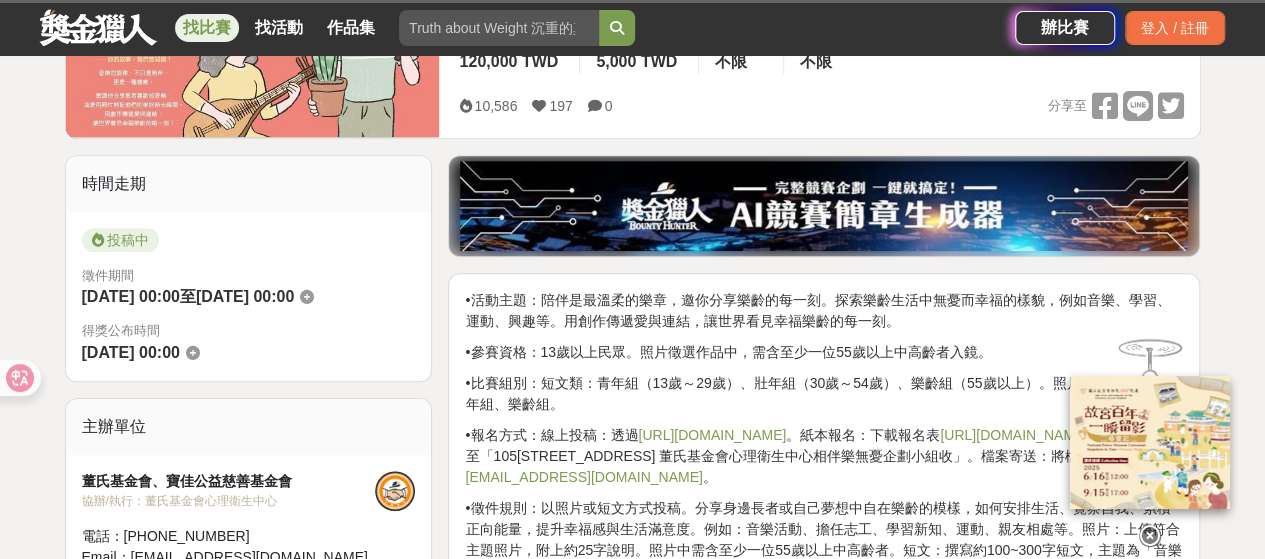 click at bounding box center [1150, 536] 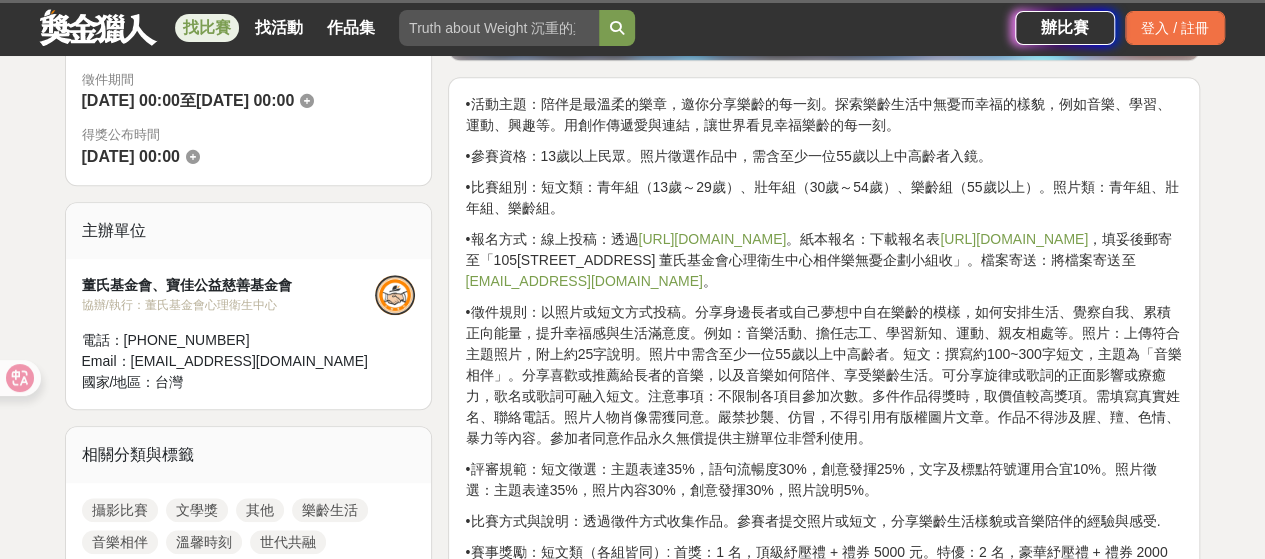 scroll, scrollTop: 600, scrollLeft: 0, axis: vertical 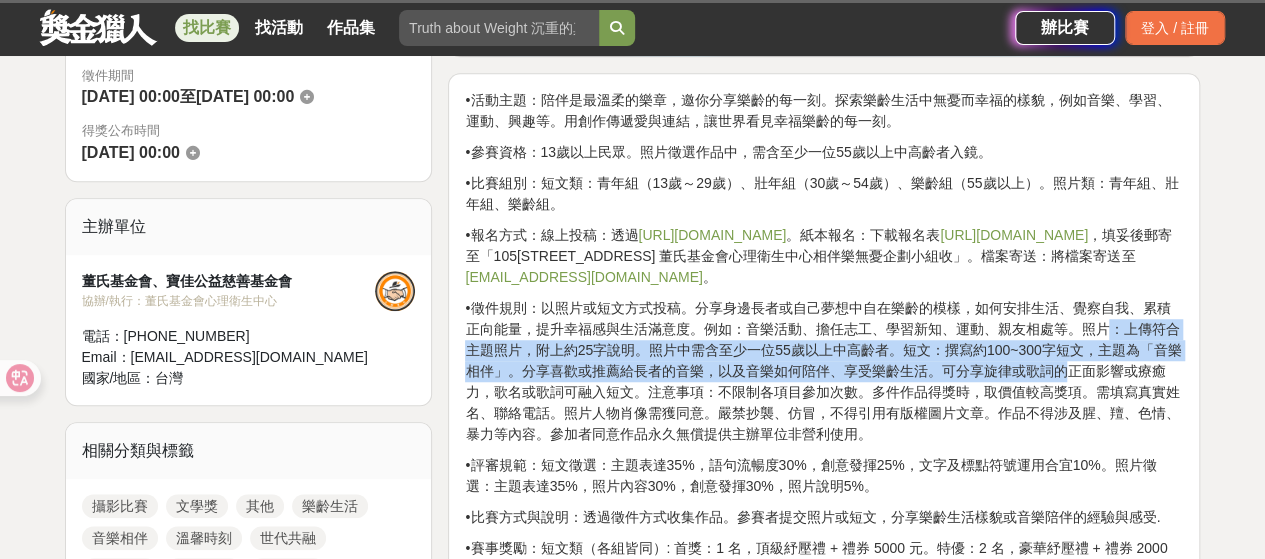 drag, startPoint x: 1106, startPoint y: 330, endPoint x: 1053, endPoint y: 379, distance: 72.18033 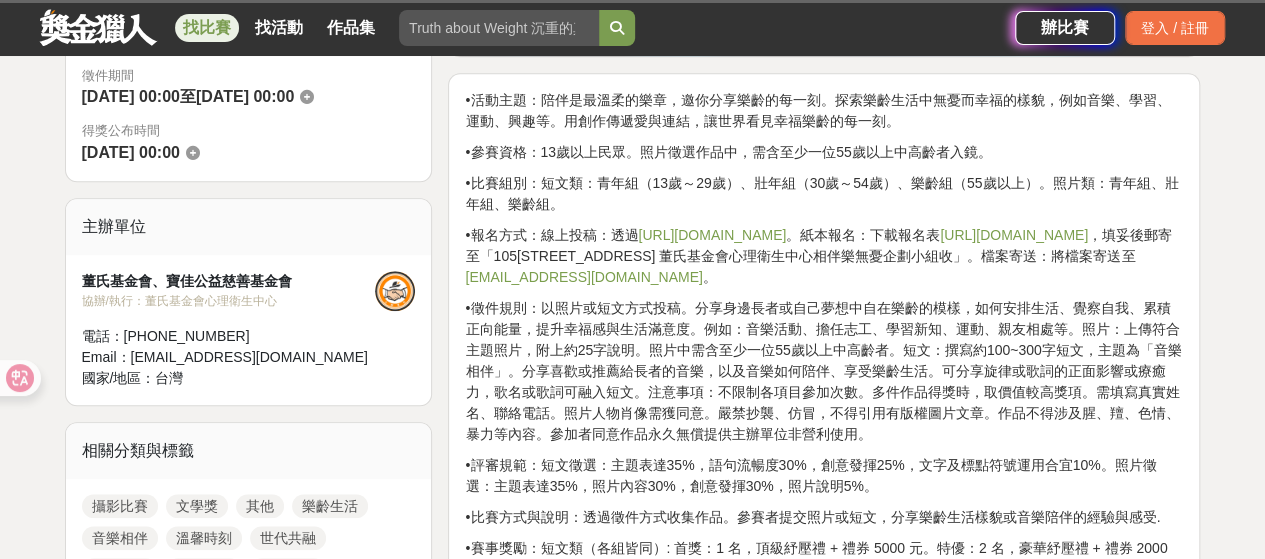 click on "•徵件規則：以照片或短文方式投稿。分享身邊長者或自己夢想中自在樂齡的模樣，如何安排生活、覺察自我、累積正向能量，提升幸福感與生活滿意度。例如：音樂活動、擔任志工、學習新知、運動、親友相處等。照片：上傳符合主題照片，附上約25字說明。照片中需含至少一位55歲以上中高齡者。短文：撰寫約100~300字短文，主題為「音樂相伴」。分享喜歡或推薦給長者的音樂，以及音樂如何陪伴、享受樂齡生活。可分享旋律或歌詞的正面影響或療癒力，歌名或歌詞可融入短文。注意事項：不限制各項目參加次數。多件作品得獎時，取價值較高獎項。需填寫真實姓名、聯絡電話。照片人物肖像需獲同意。嚴禁抄襲、仿冒，不得引用有版權圖片文章。作品不得涉及腥、羶、色情、暴力等內容。參加者同意作品永久無償提供主辦單位非營利使用。" at bounding box center (824, 371) 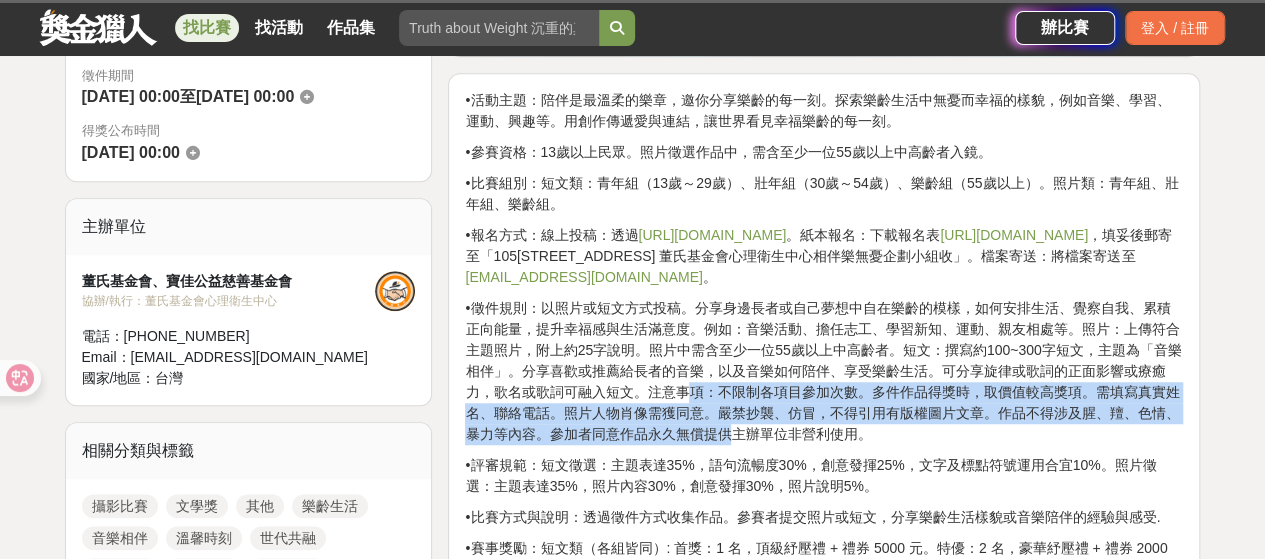drag, startPoint x: 689, startPoint y: 398, endPoint x: 731, endPoint y: 425, distance: 49.92995 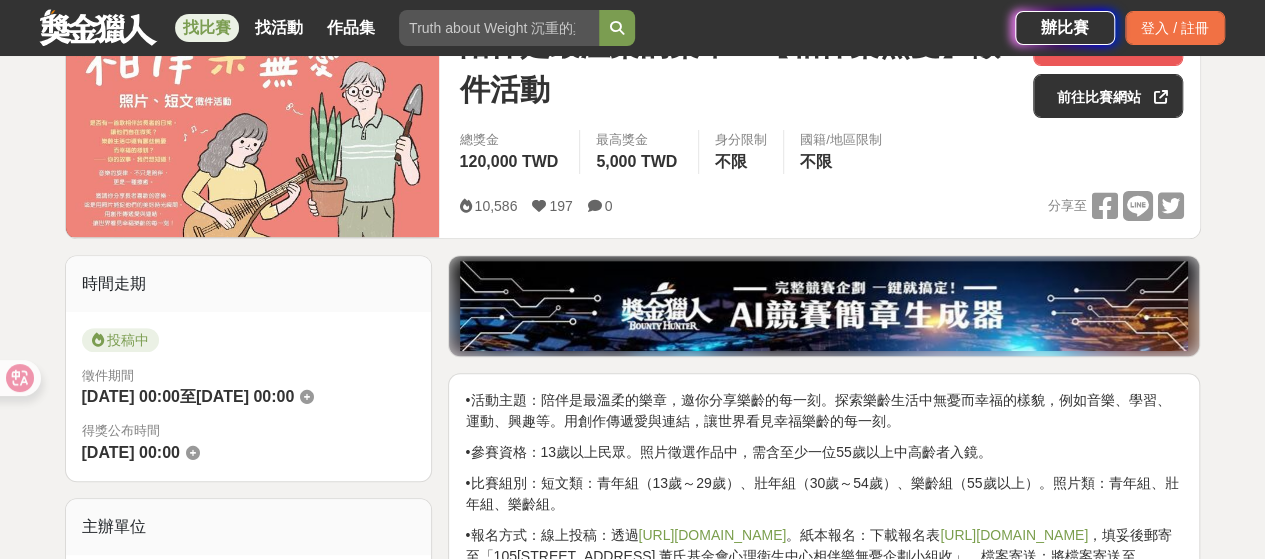 scroll, scrollTop: 0, scrollLeft: 0, axis: both 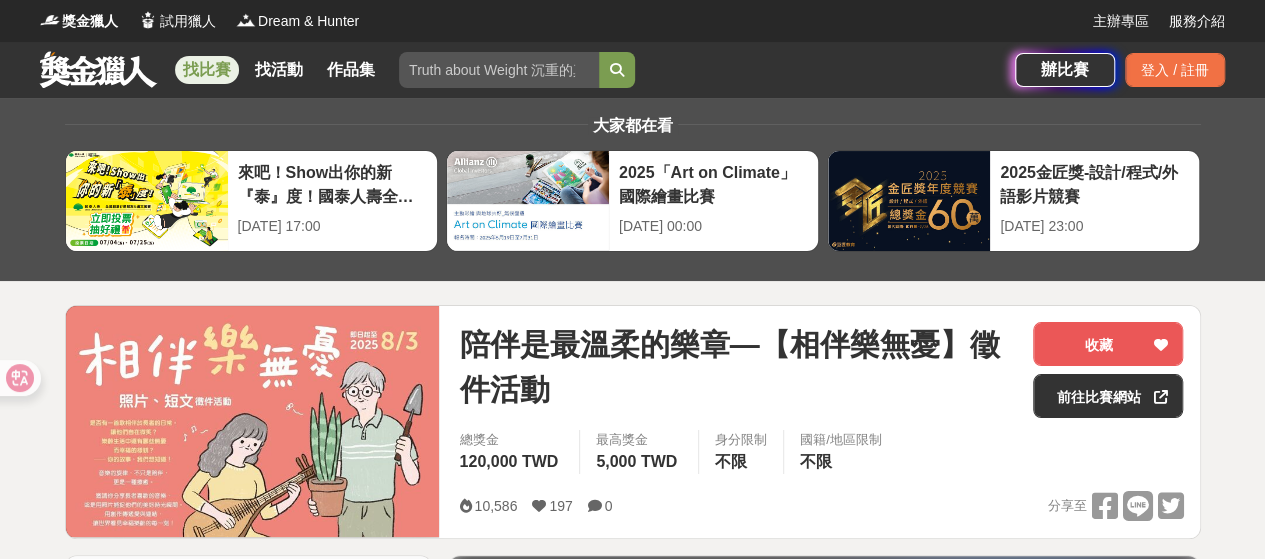 click at bounding box center (98, 69) 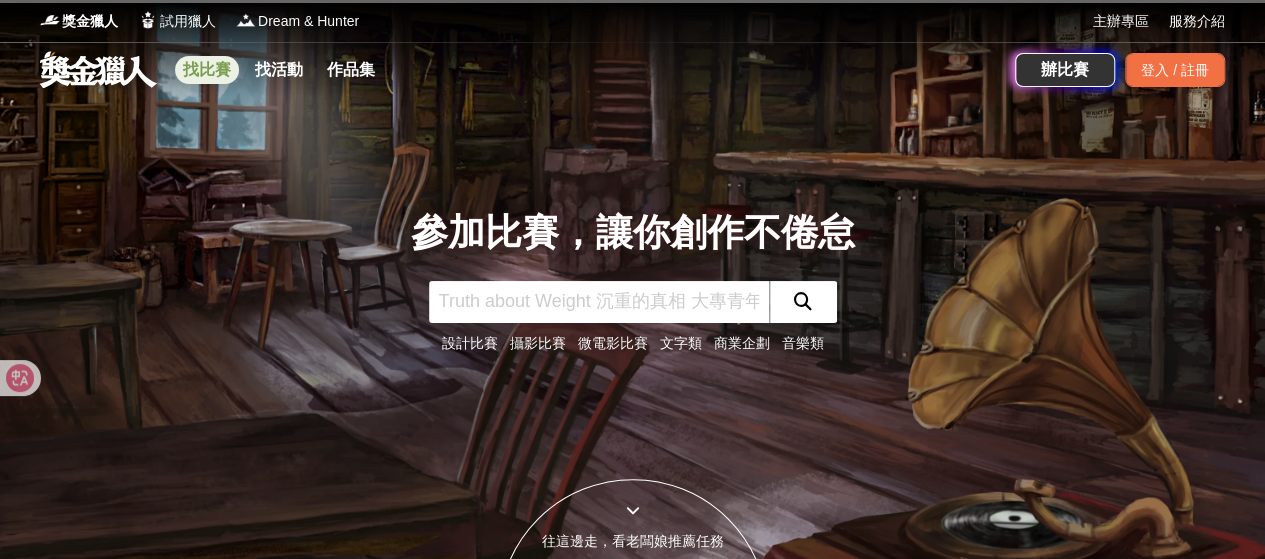 click on "找比賽" at bounding box center [207, 70] 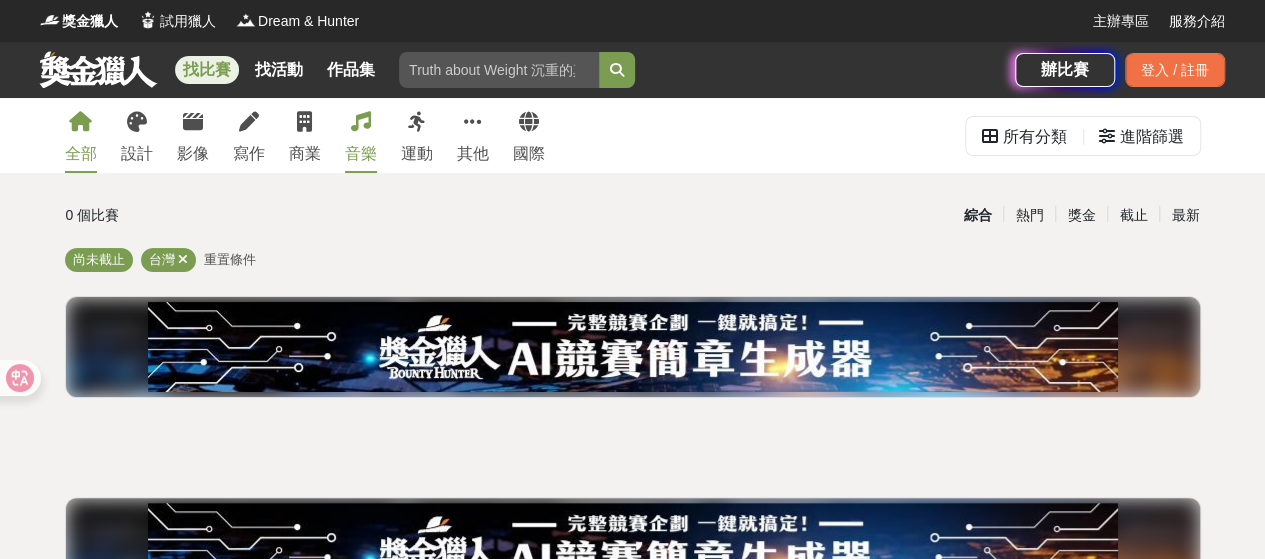 click on "音樂" at bounding box center [361, 154] 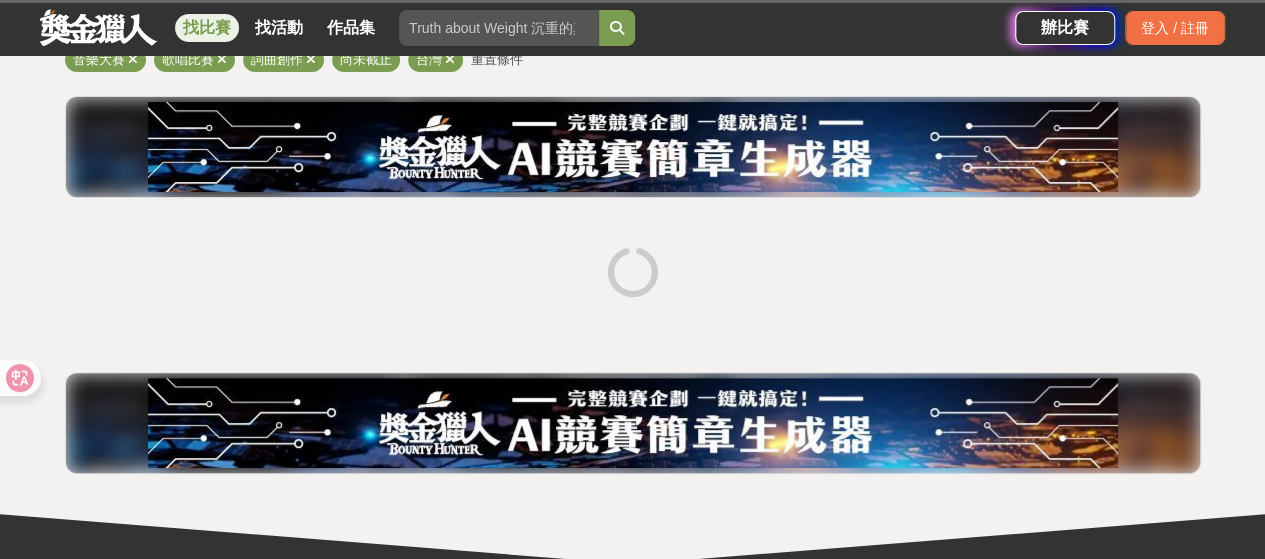 scroll, scrollTop: 84, scrollLeft: 0, axis: vertical 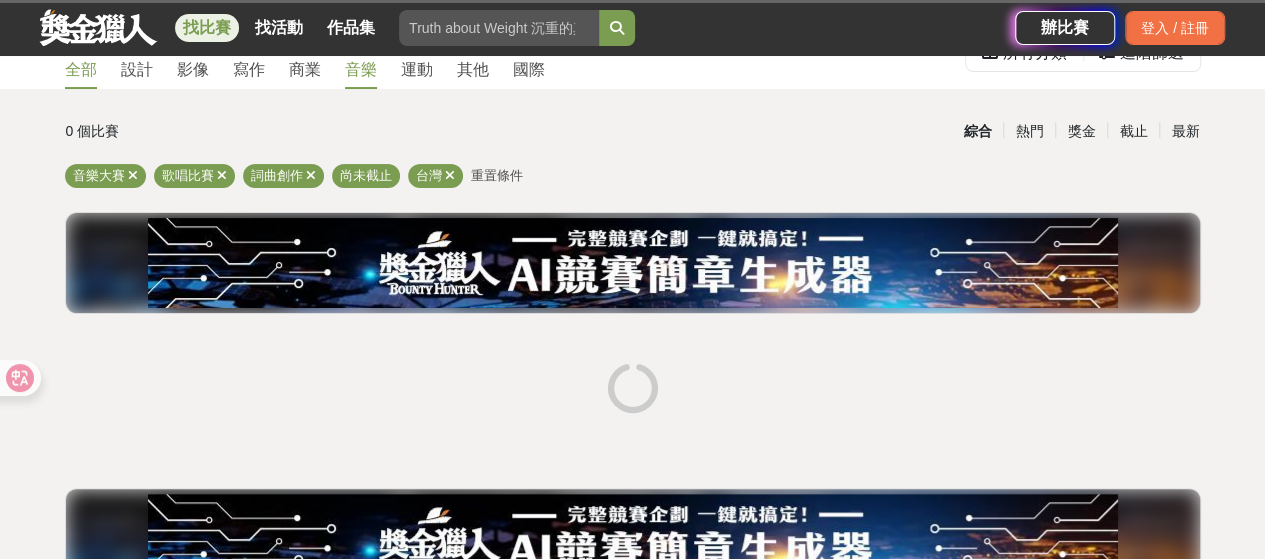click on "全部" at bounding box center [81, 70] 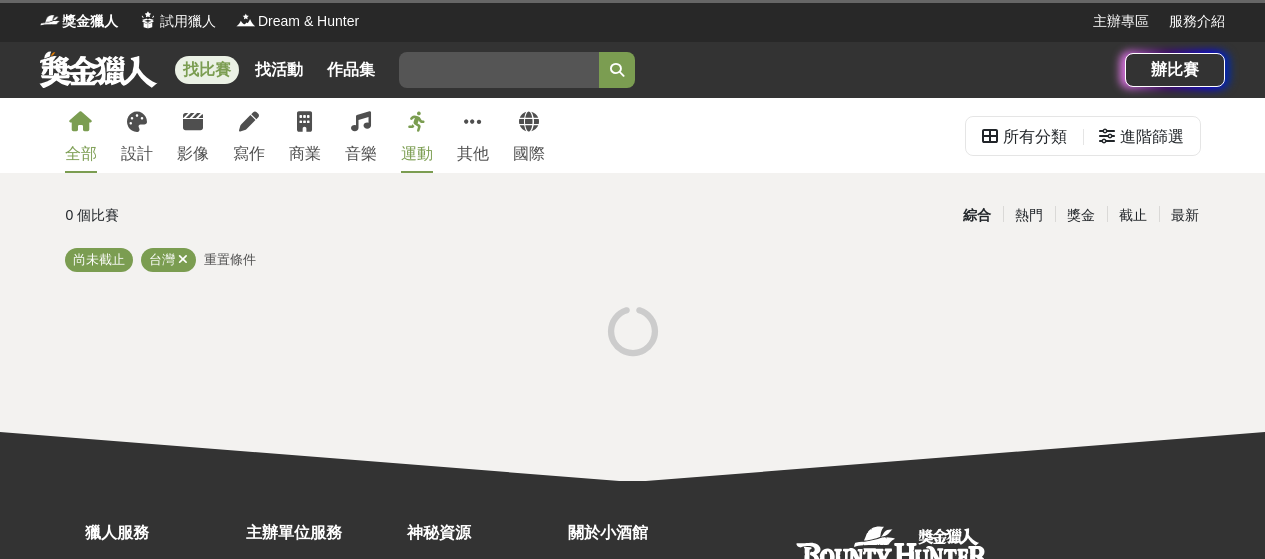 scroll, scrollTop: 84, scrollLeft: 0, axis: vertical 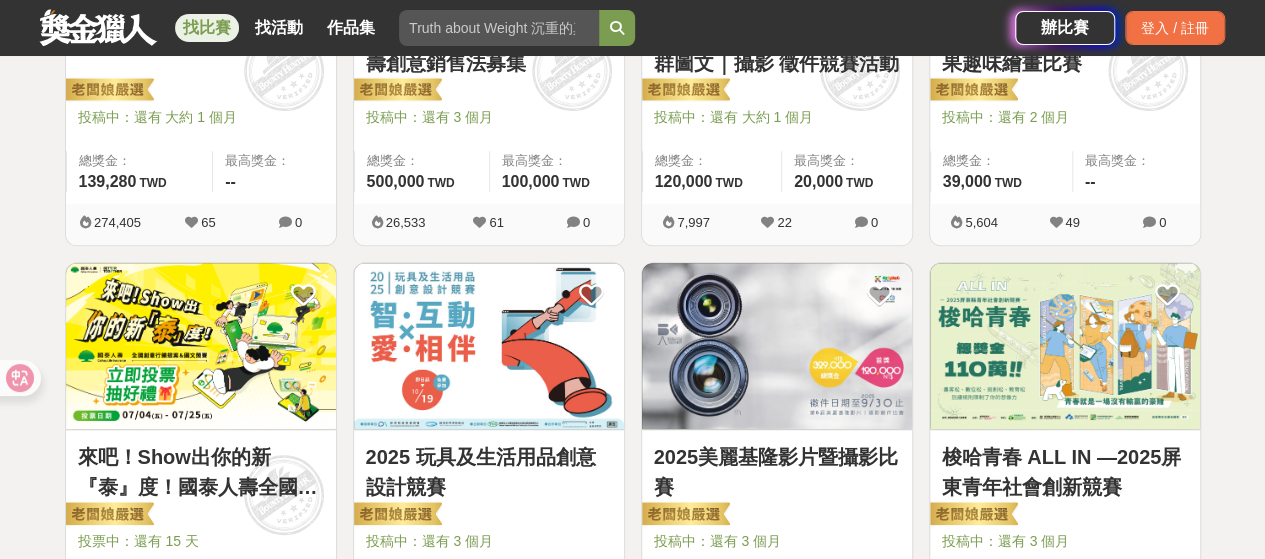 click at bounding box center [777, 346] 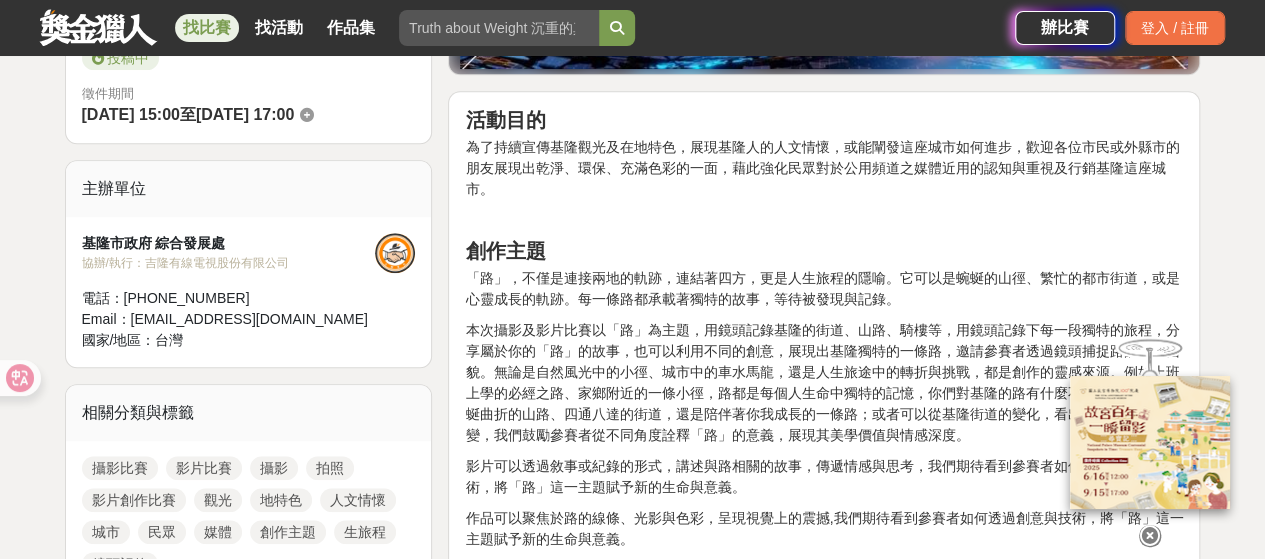 scroll, scrollTop: 600, scrollLeft: 0, axis: vertical 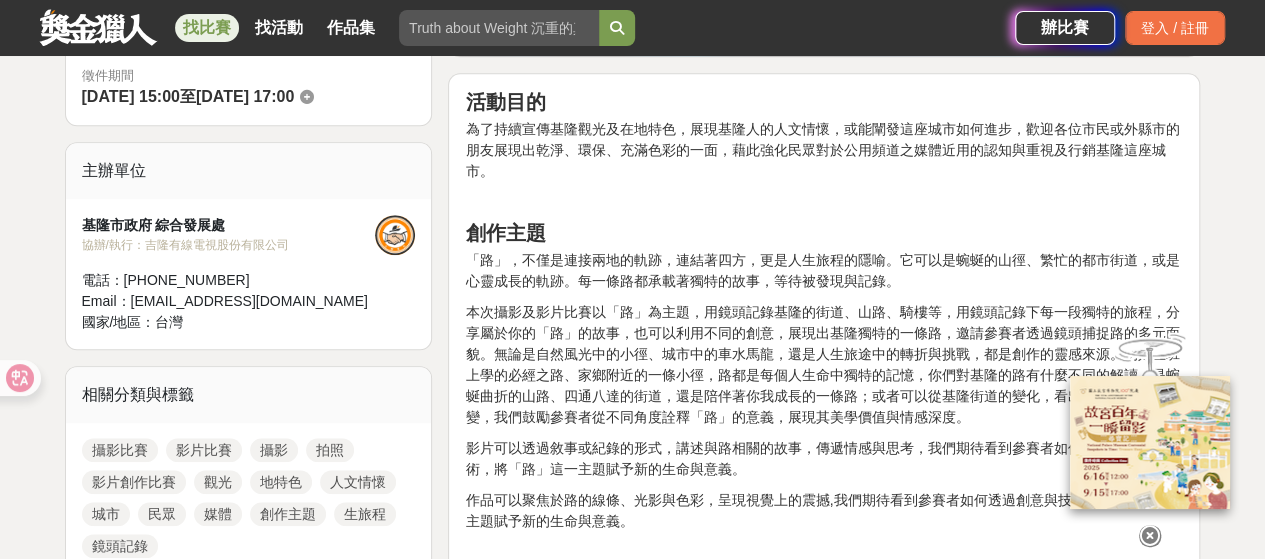 click at bounding box center (1150, 536) 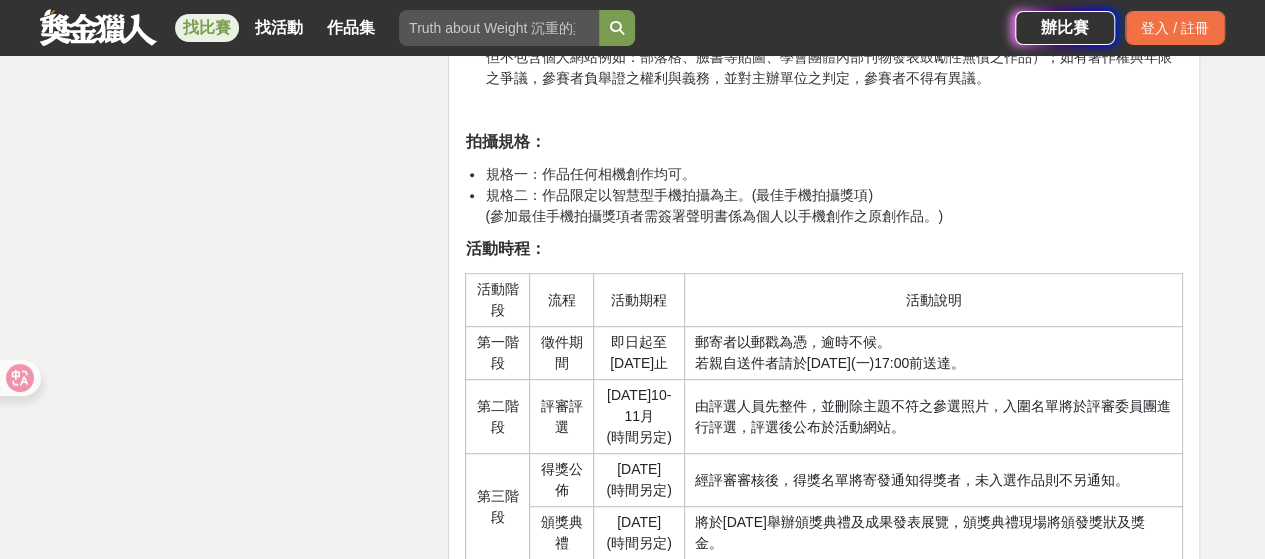 scroll, scrollTop: 4400, scrollLeft: 0, axis: vertical 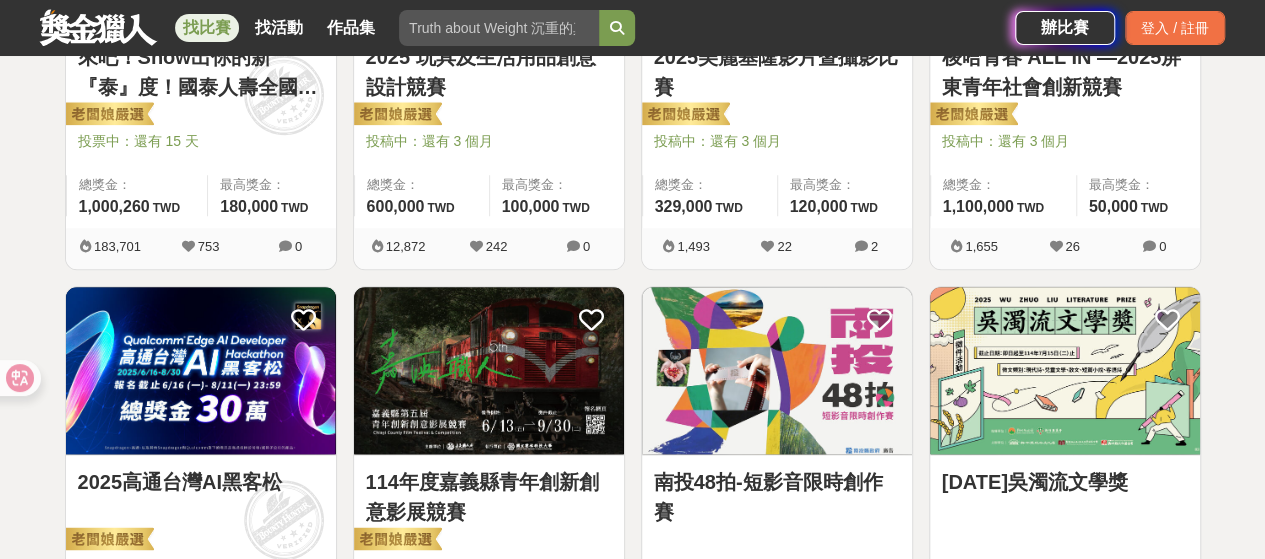 click on "南投48拍-短影音限時創作賽" at bounding box center [777, 497] 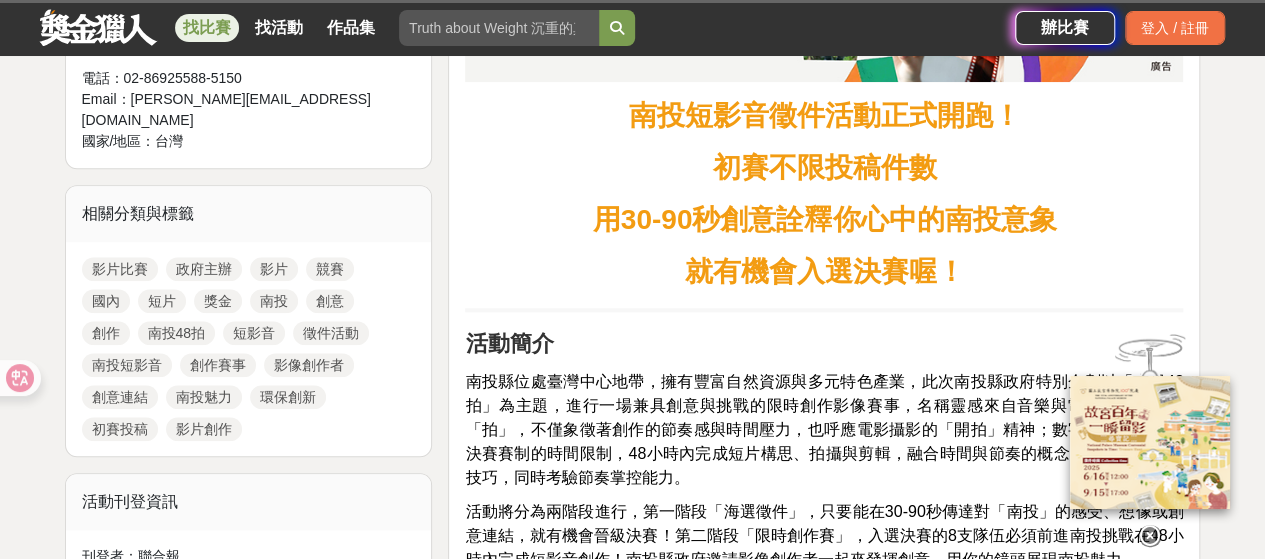 scroll, scrollTop: 900, scrollLeft: 0, axis: vertical 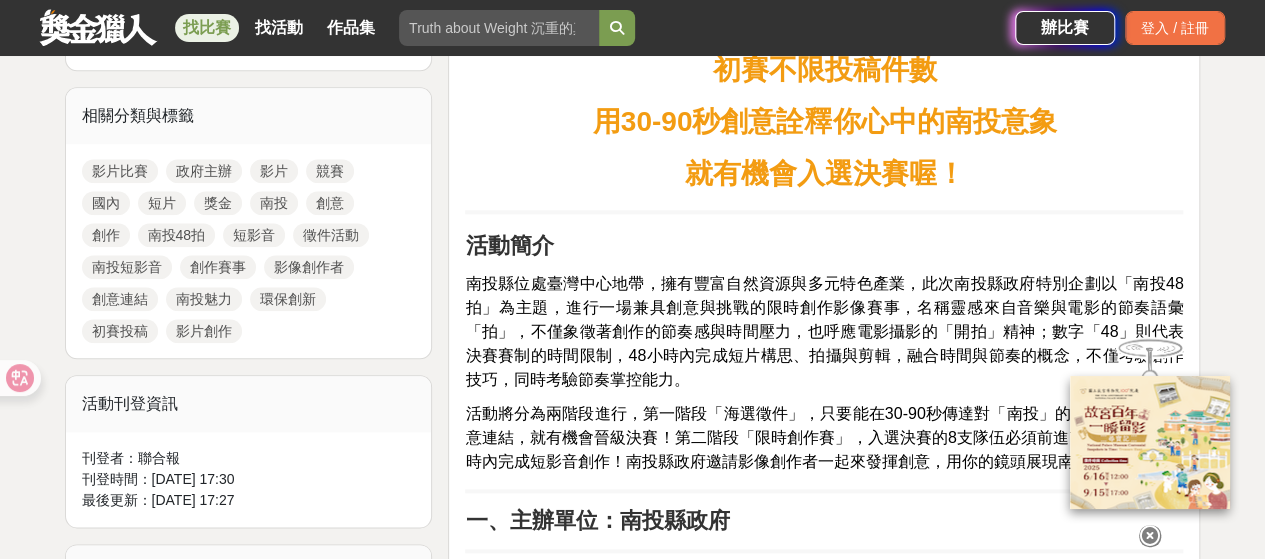 click at bounding box center (1150, 536) 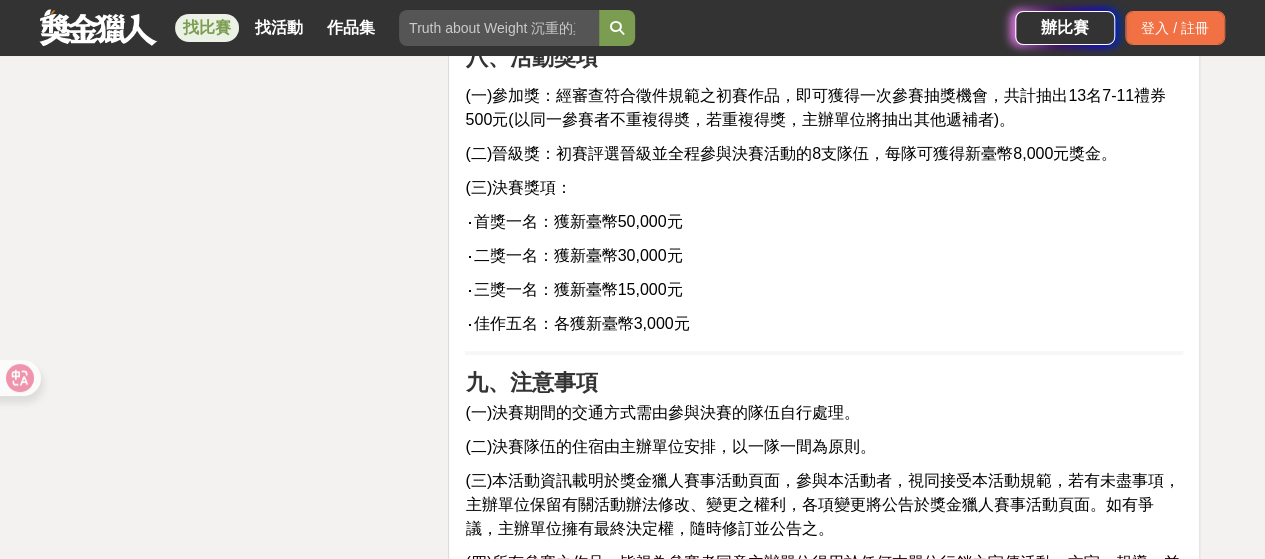 scroll, scrollTop: 3700, scrollLeft: 0, axis: vertical 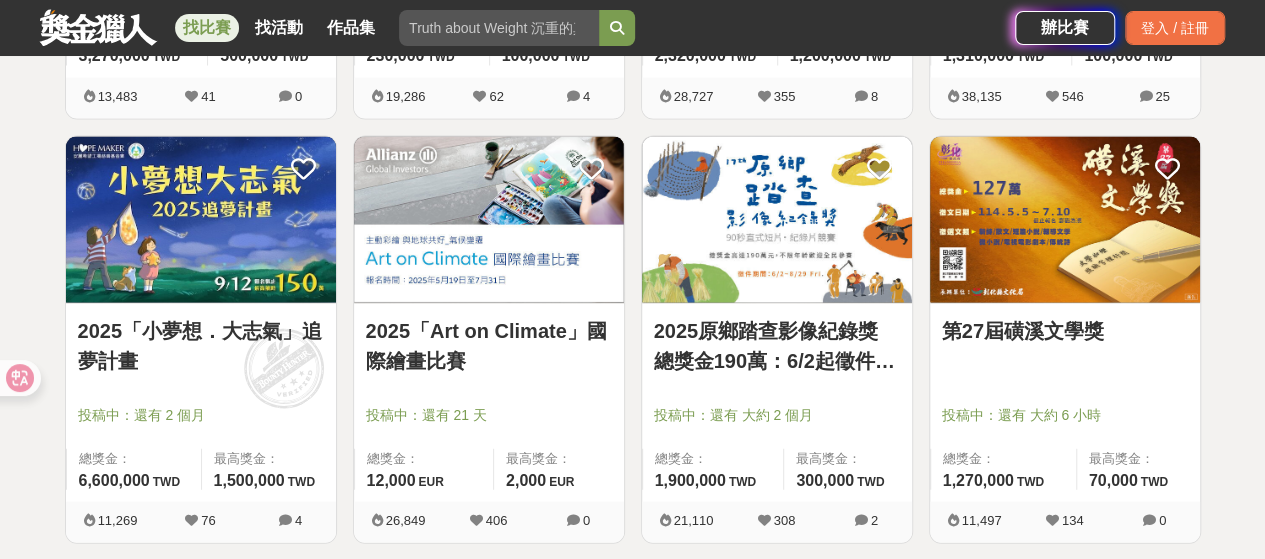 click on "2025「小夢想．大志氣」追夢計畫" at bounding box center [201, 346] 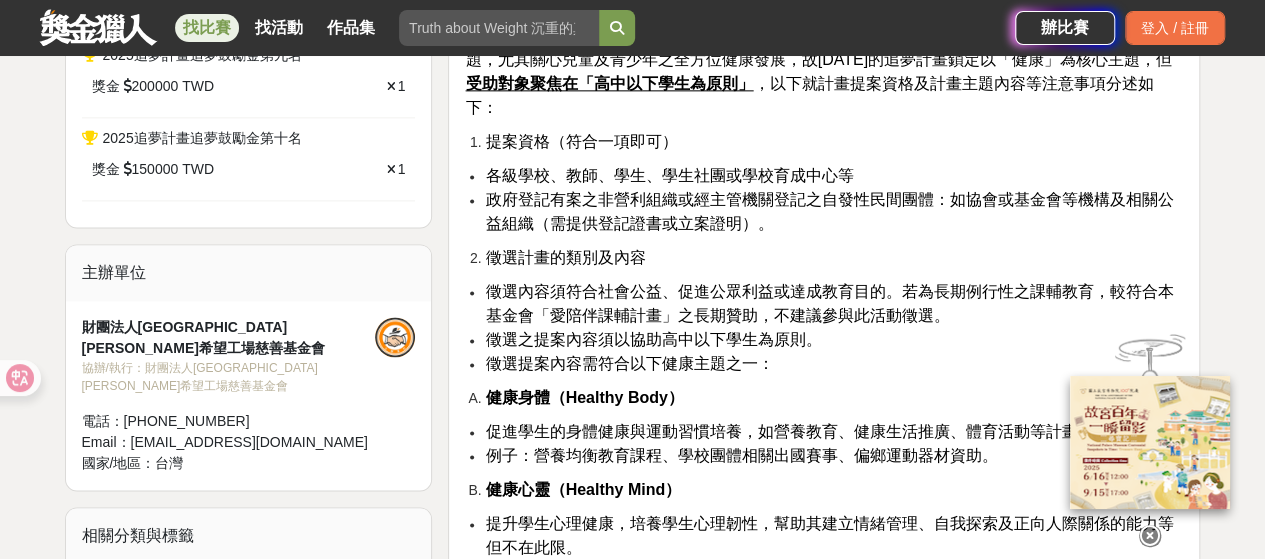 scroll, scrollTop: 1300, scrollLeft: 0, axis: vertical 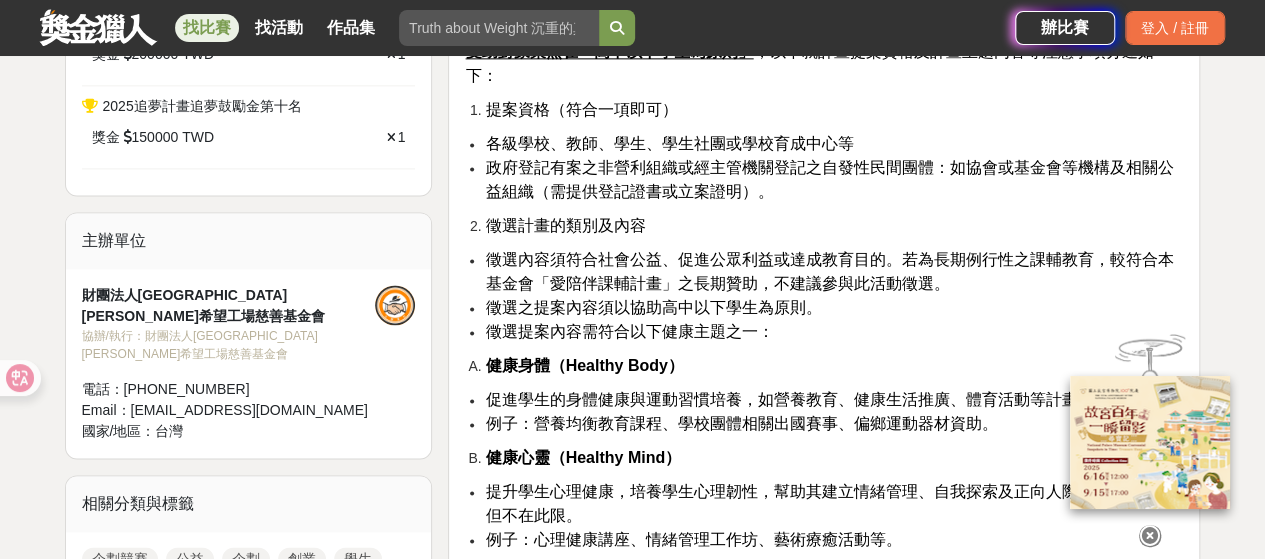 click at bounding box center [1150, 536] 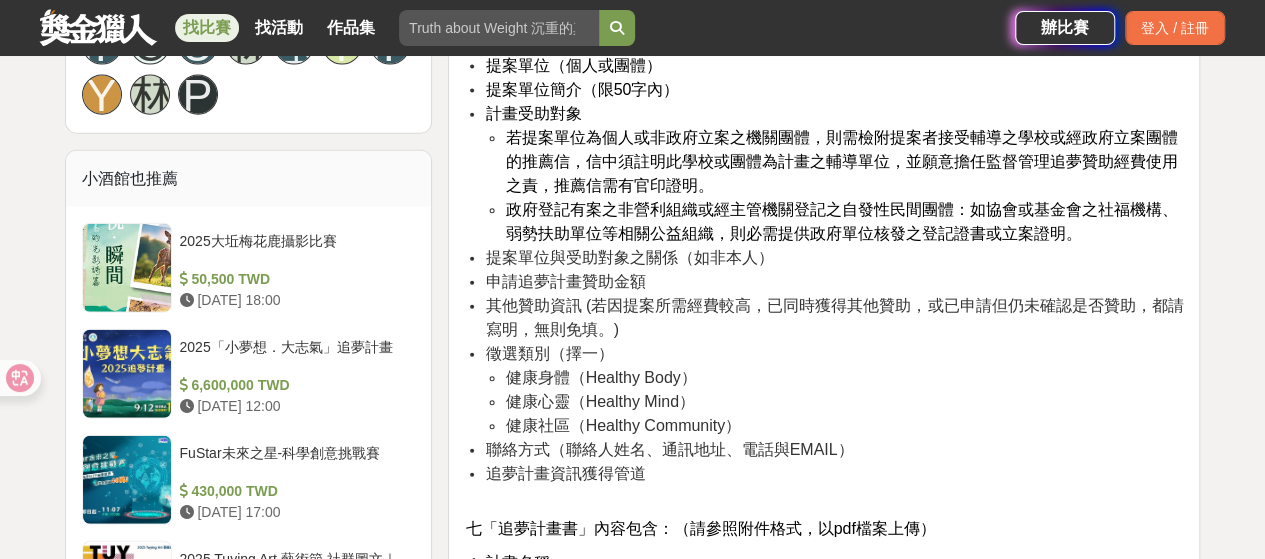 scroll, scrollTop: 2400, scrollLeft: 0, axis: vertical 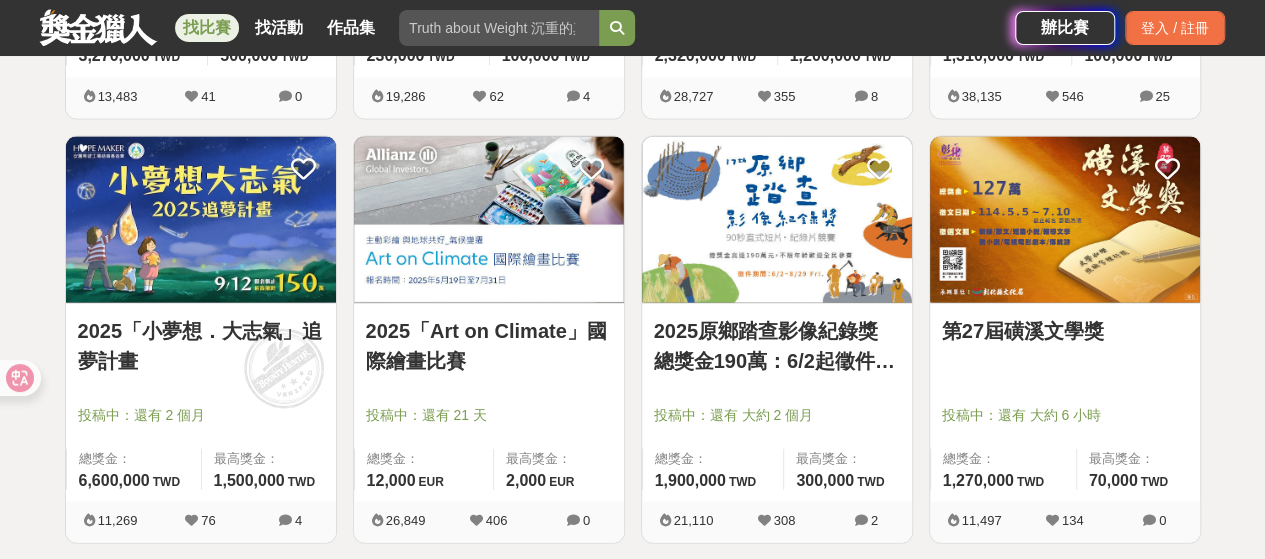 click on "2025「Art on Climate」國際繪畫比賽" at bounding box center (489, 346) 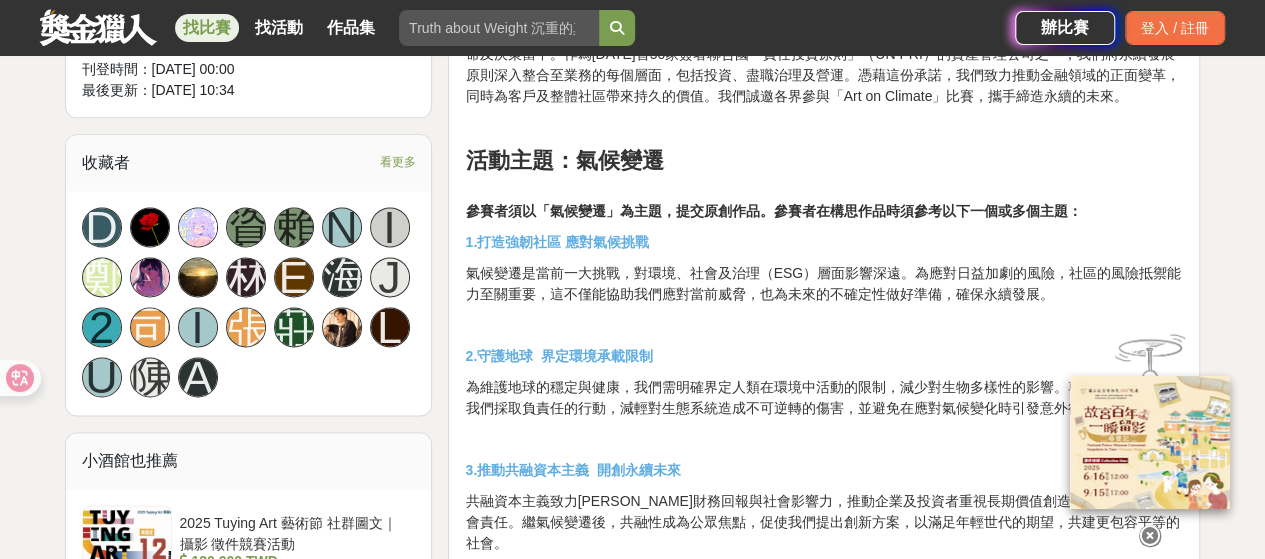 scroll, scrollTop: 1300, scrollLeft: 0, axis: vertical 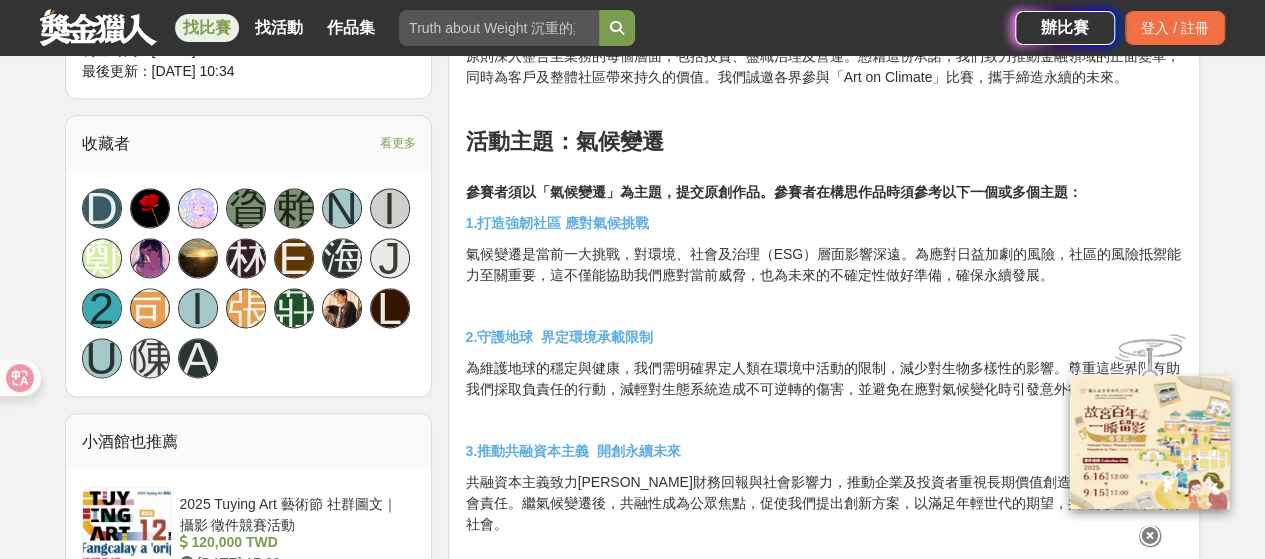 click at bounding box center (1150, 536) 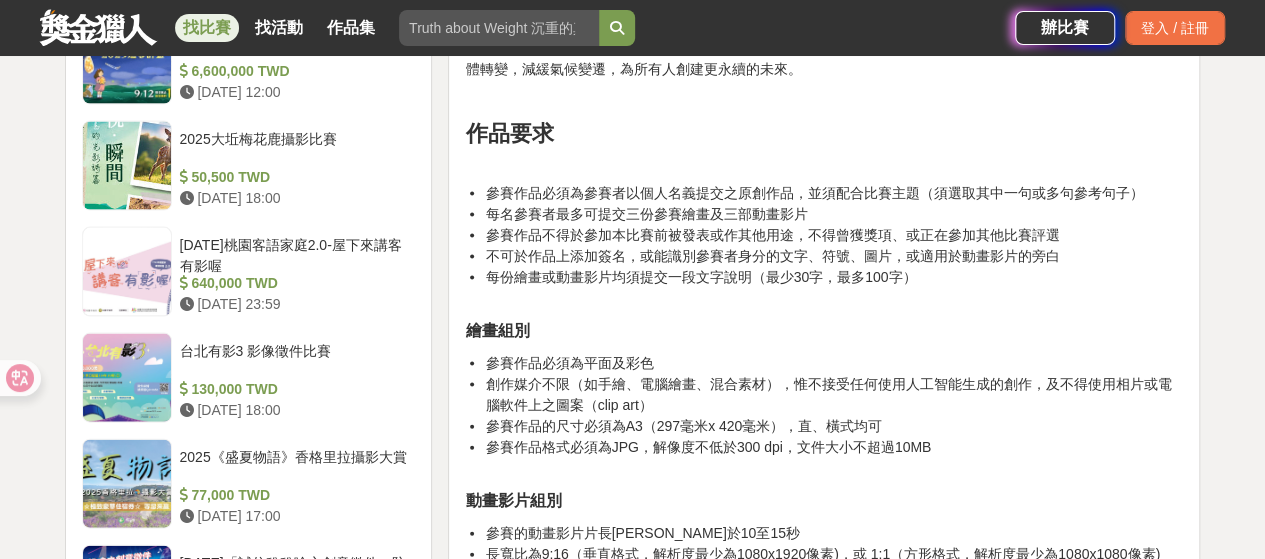 scroll, scrollTop: 2000, scrollLeft: 0, axis: vertical 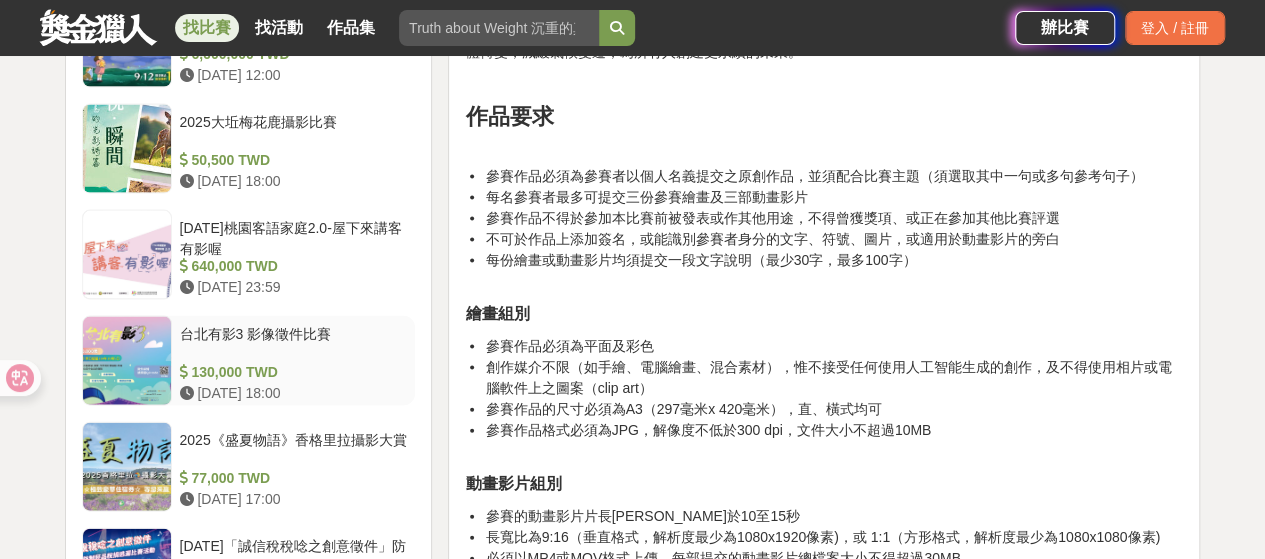 click on "台北有影3 影像徵件比賽" at bounding box center [294, 343] 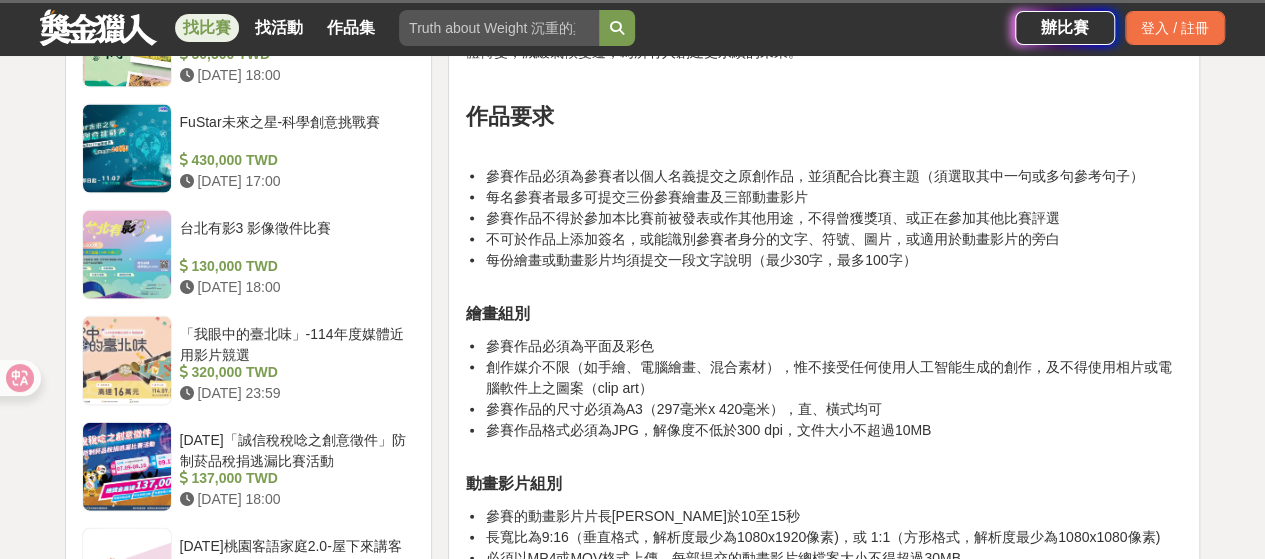 scroll, scrollTop: 1998, scrollLeft: 0, axis: vertical 